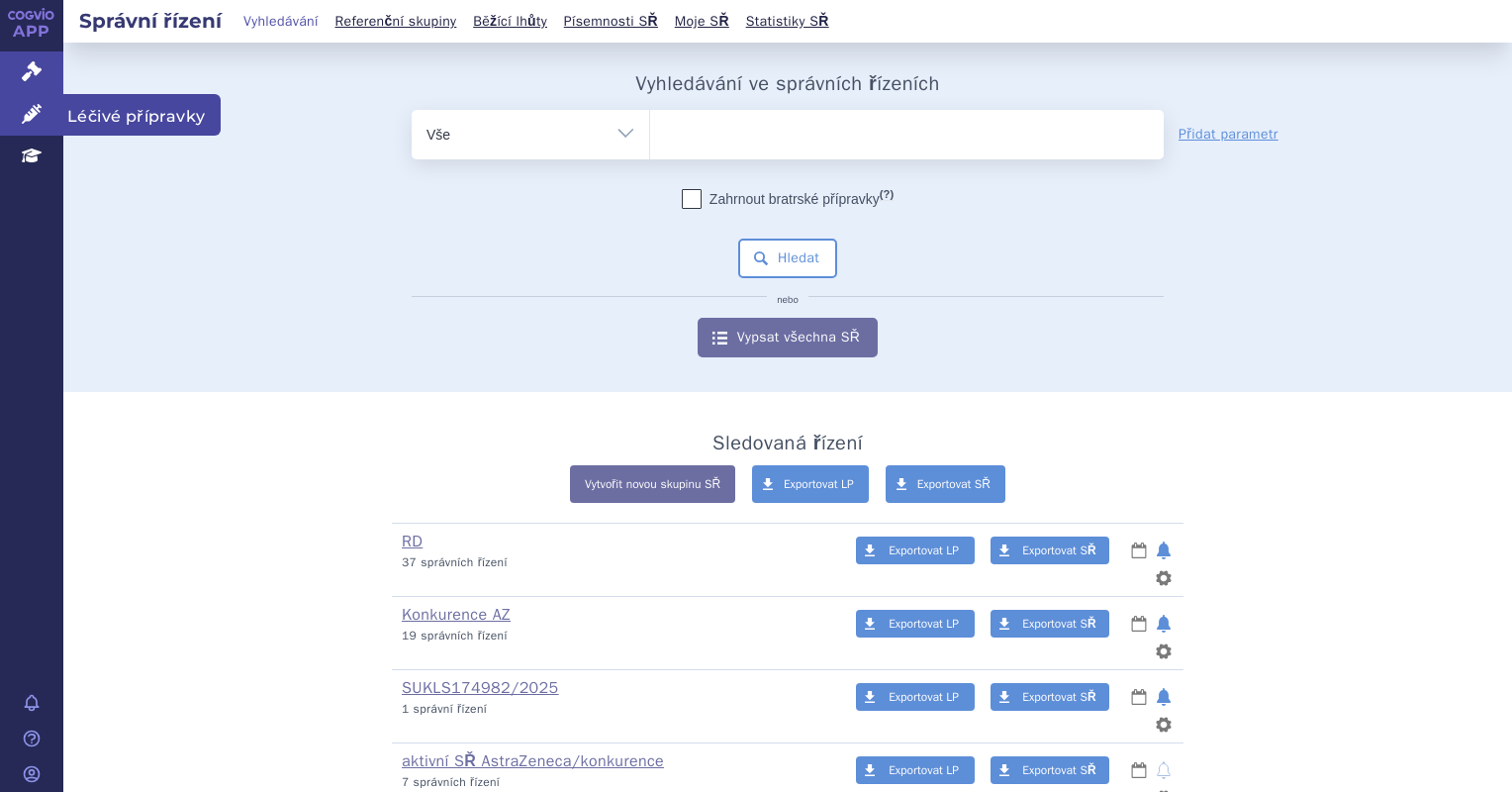 scroll, scrollTop: 0, scrollLeft: 0, axis: both 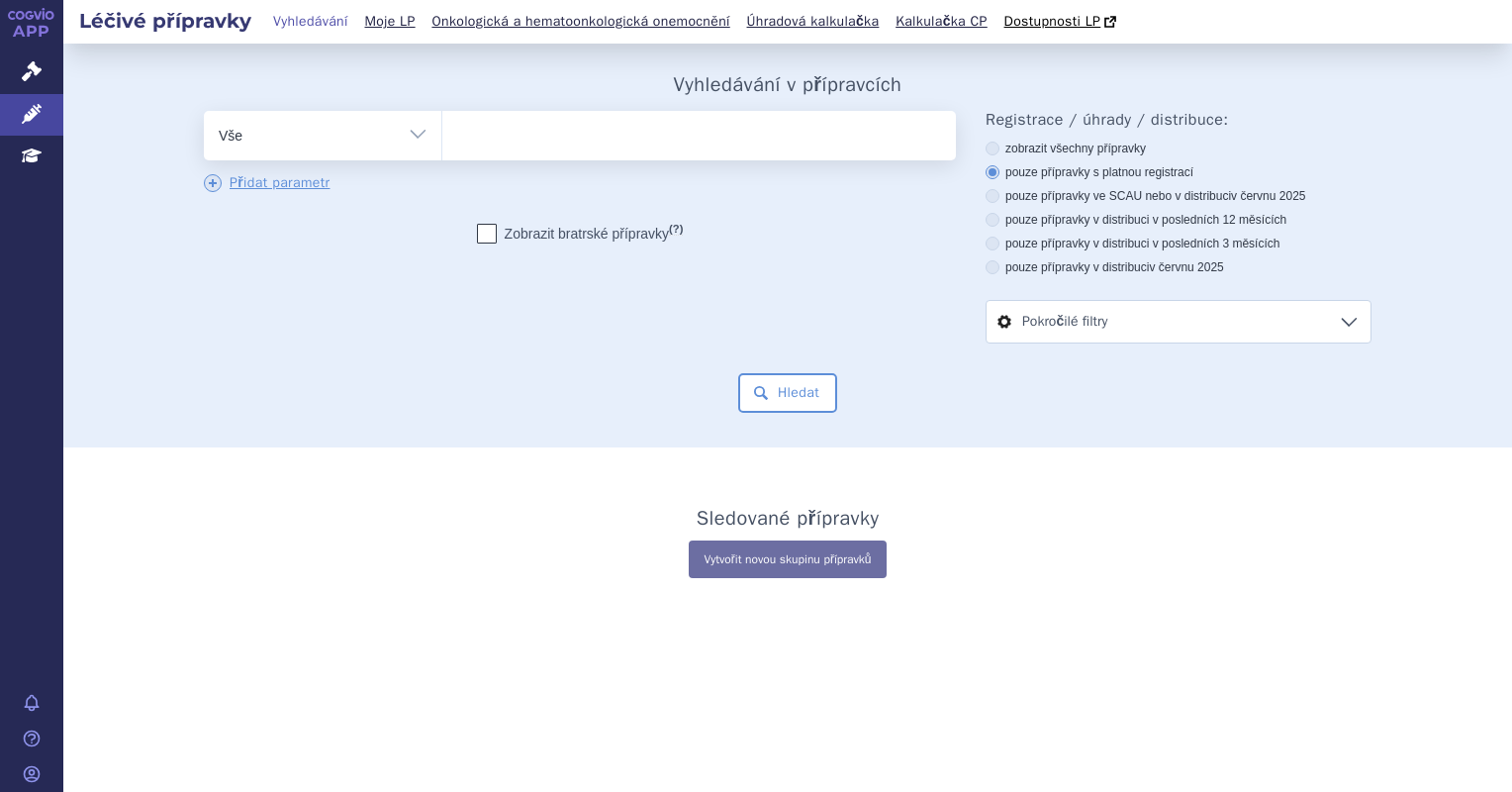 drag, startPoint x: 0, startPoint y: 0, endPoint x: 614, endPoint y: 138, distance: 629.31709 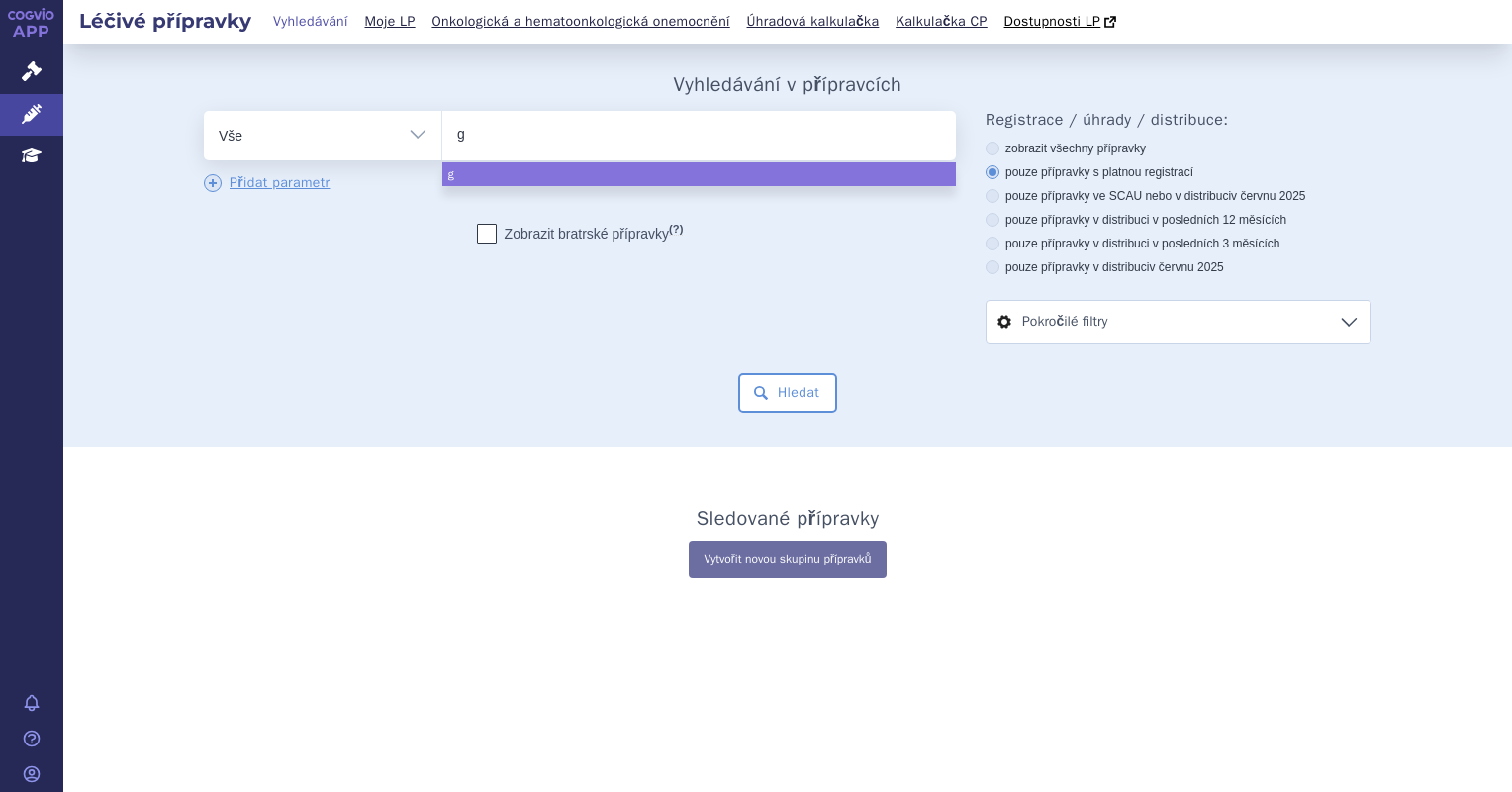 type on "ge" 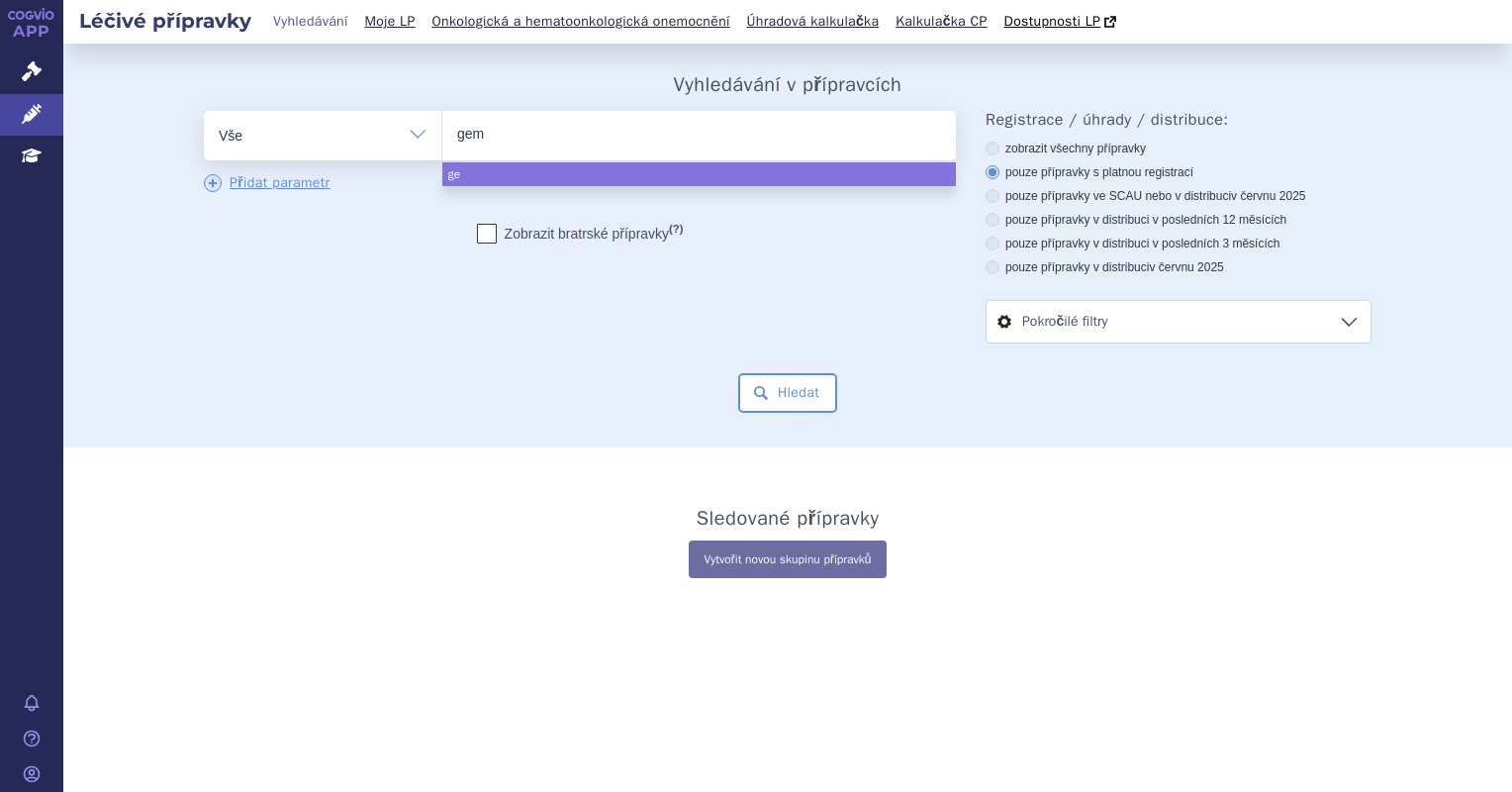 type on "gemc" 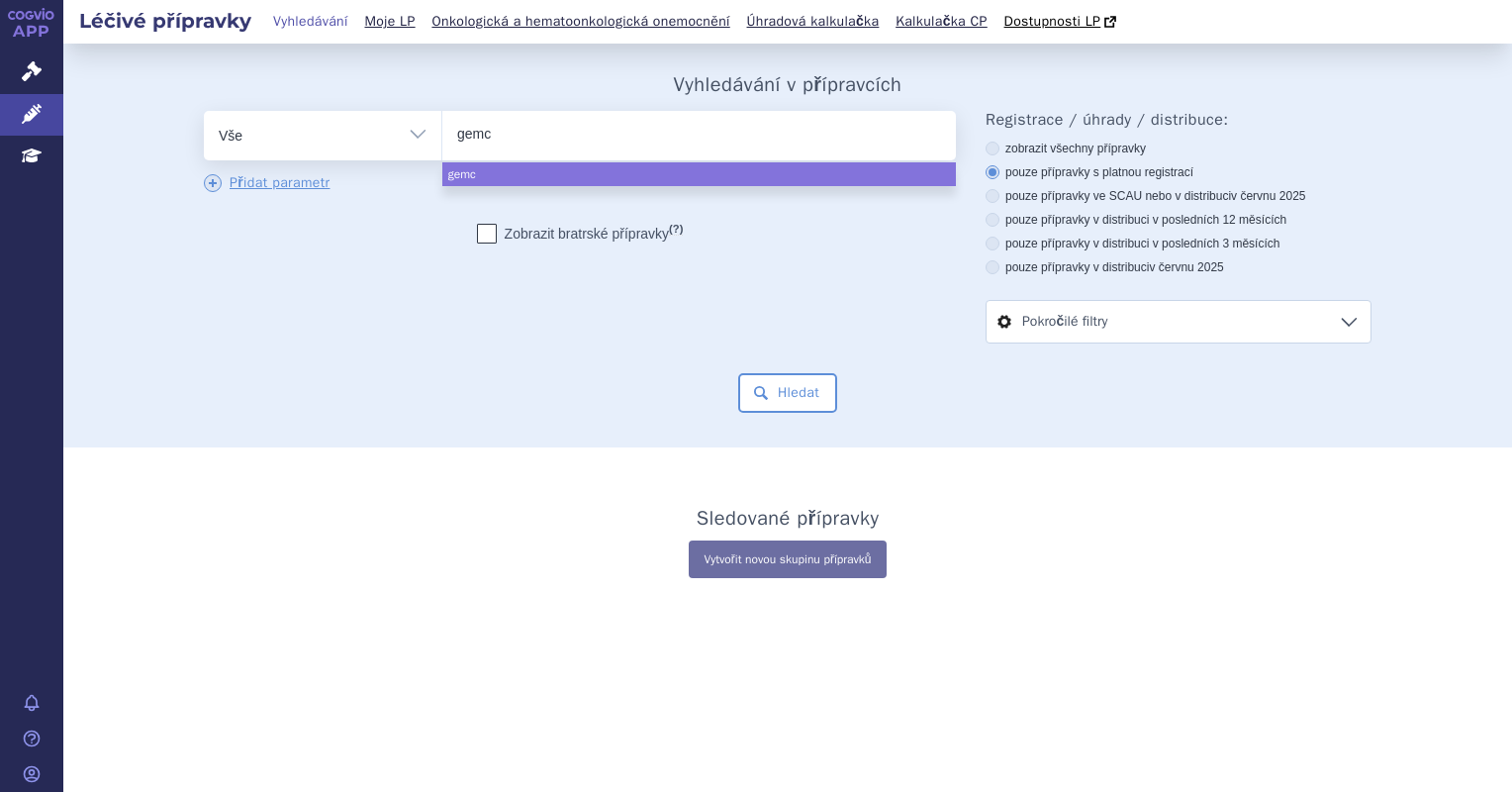 type on "gemci" 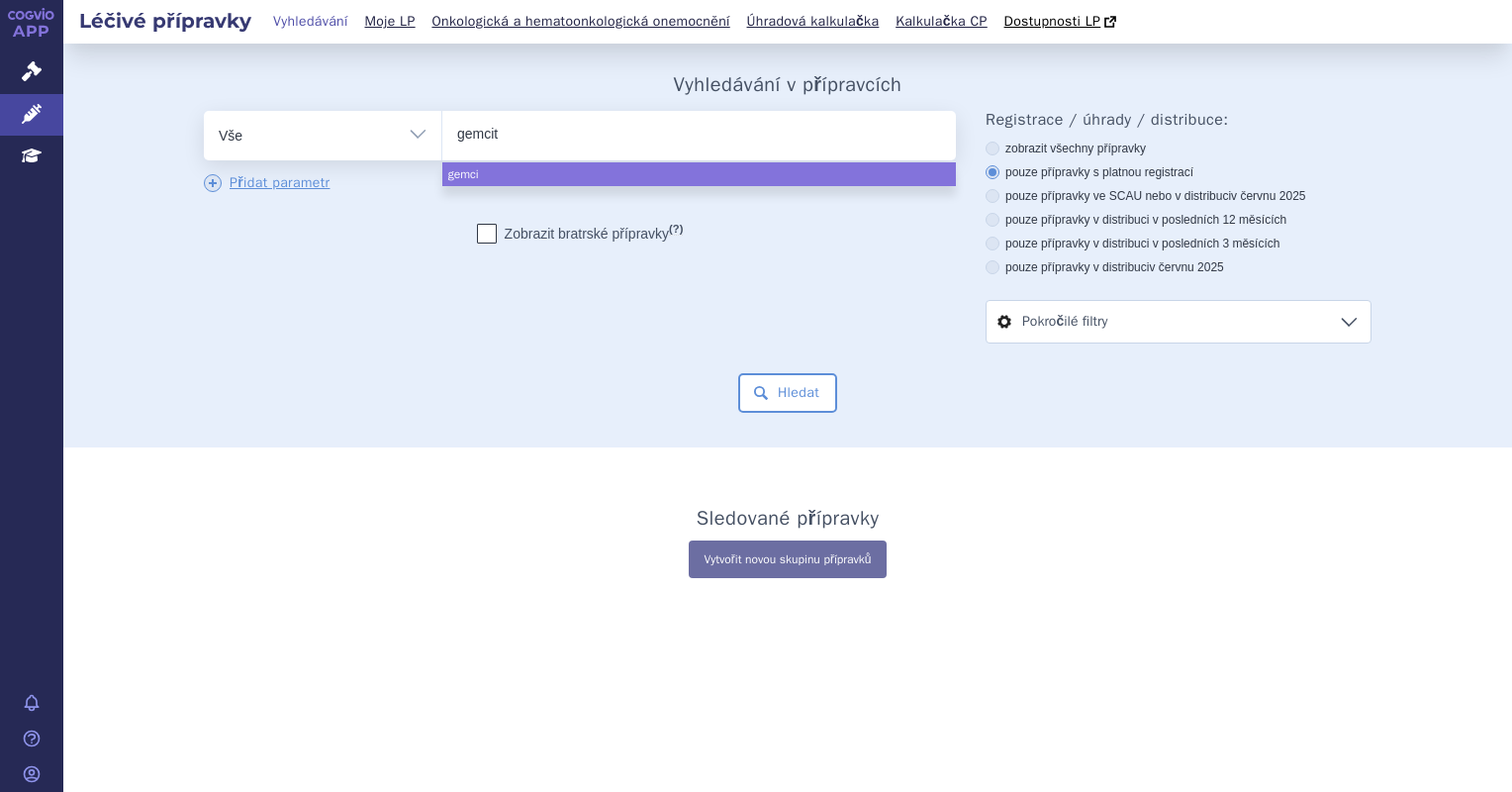 type on "gemcita" 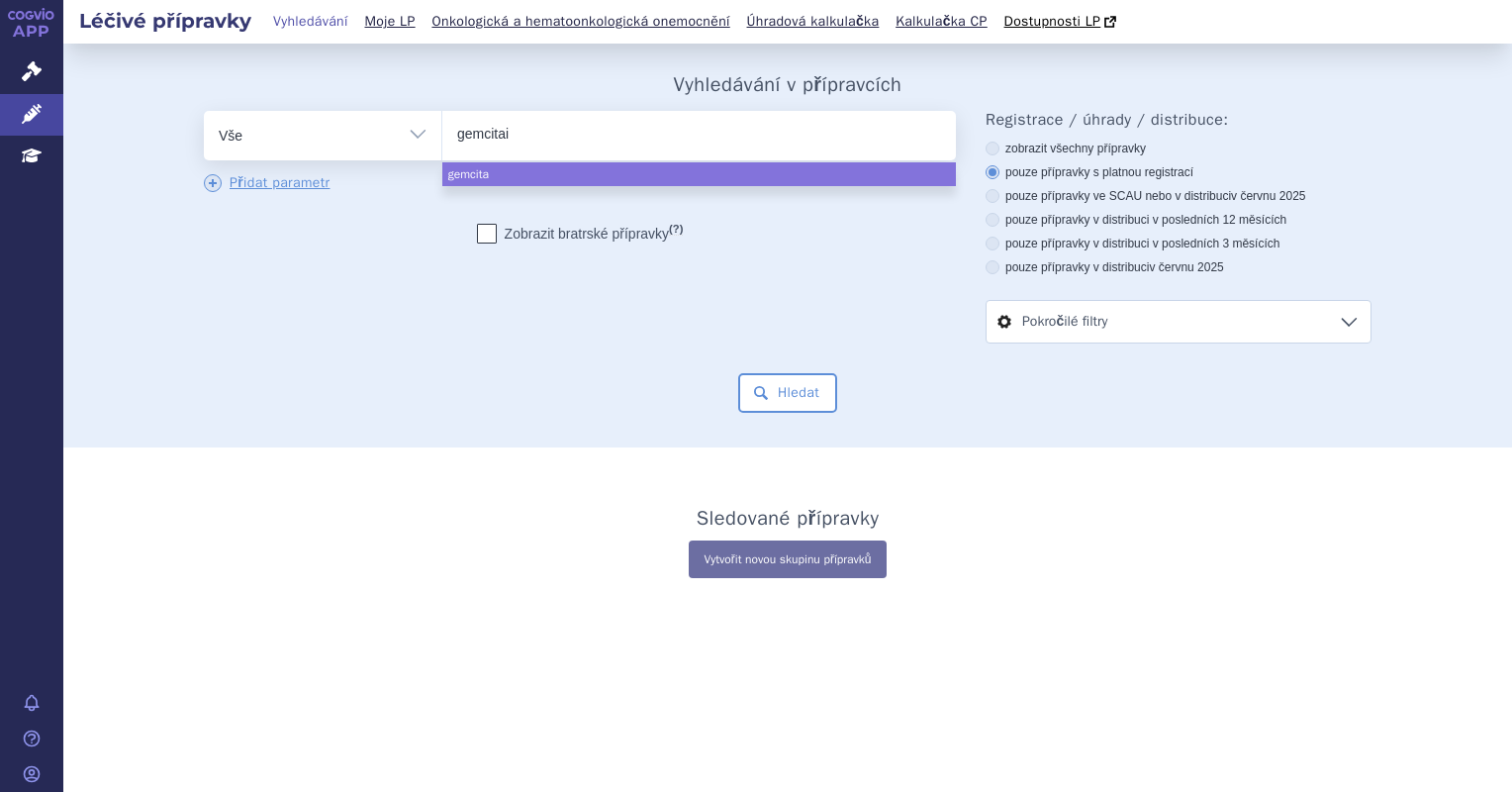 type on "gemcitain" 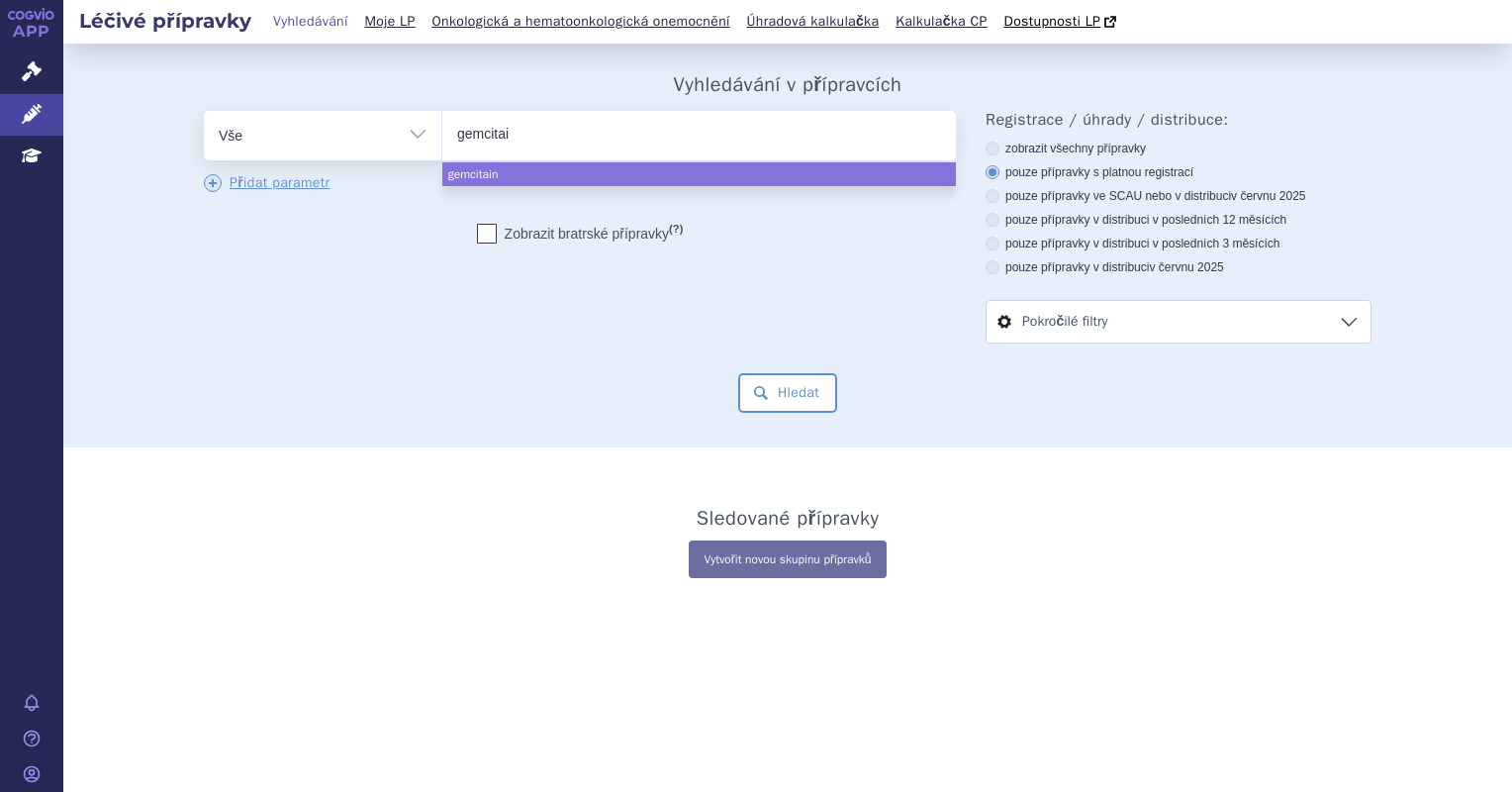 type on "gemcita" 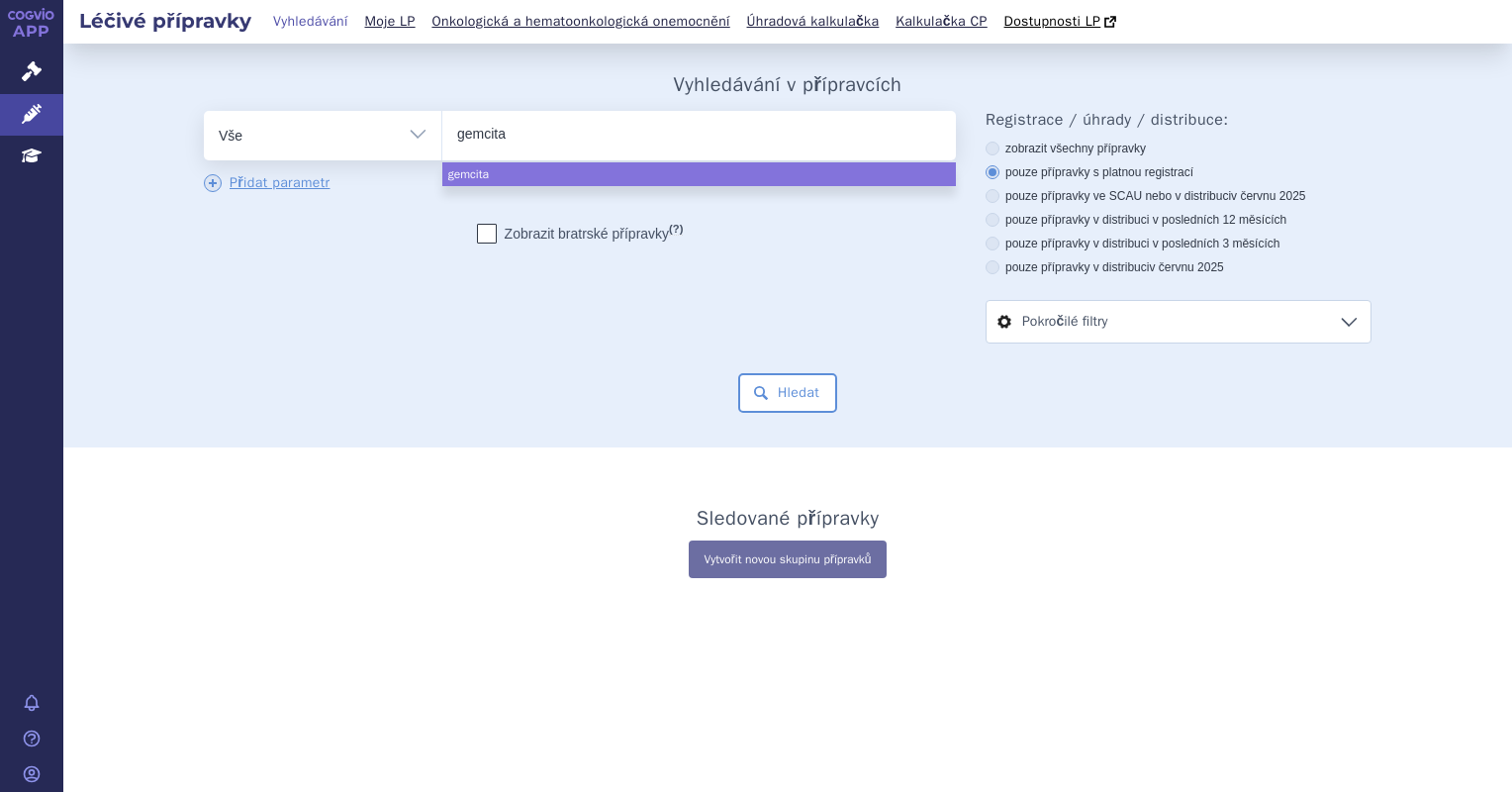 type on "gemcitab" 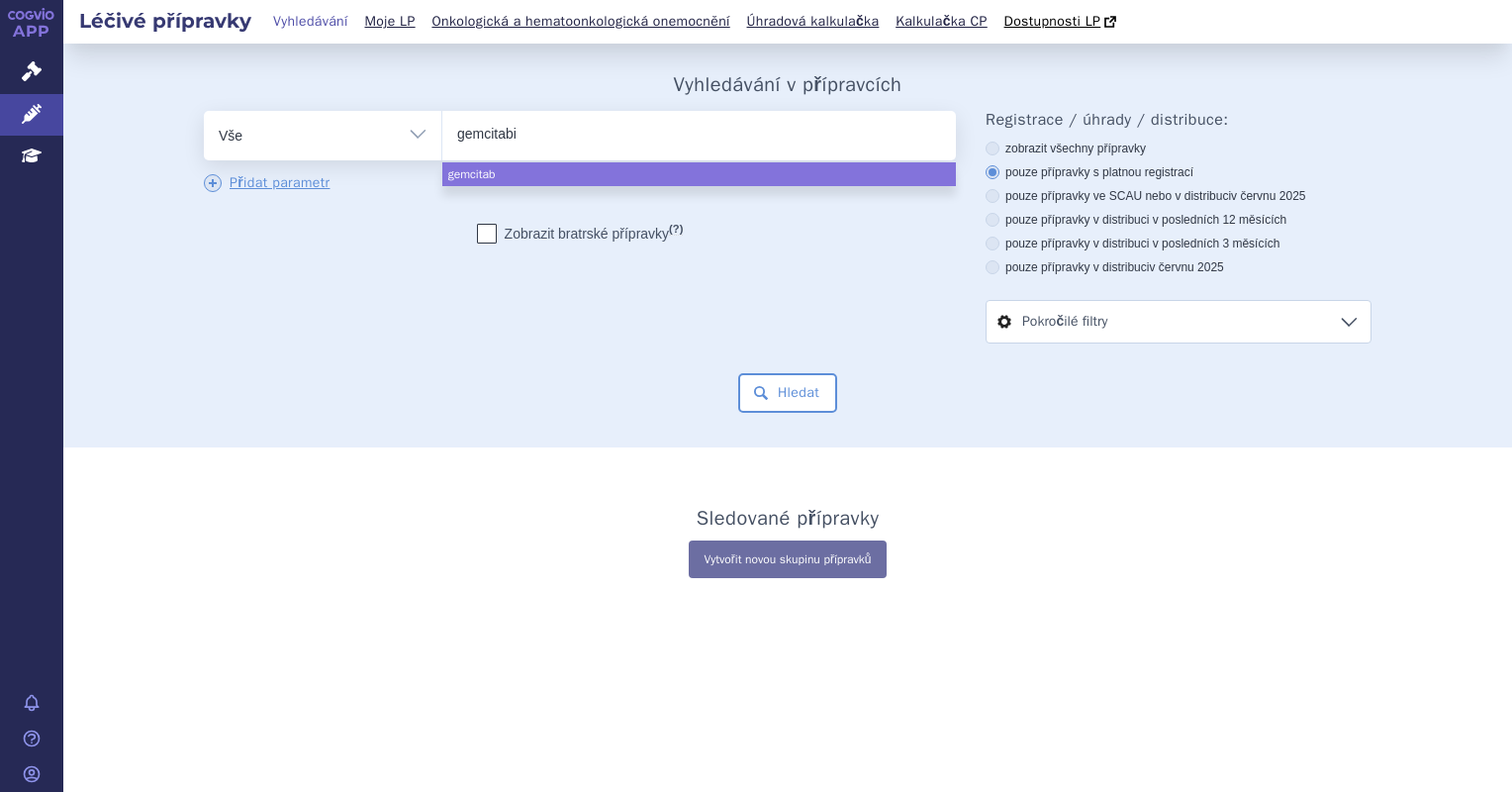 type on "gemcitabin" 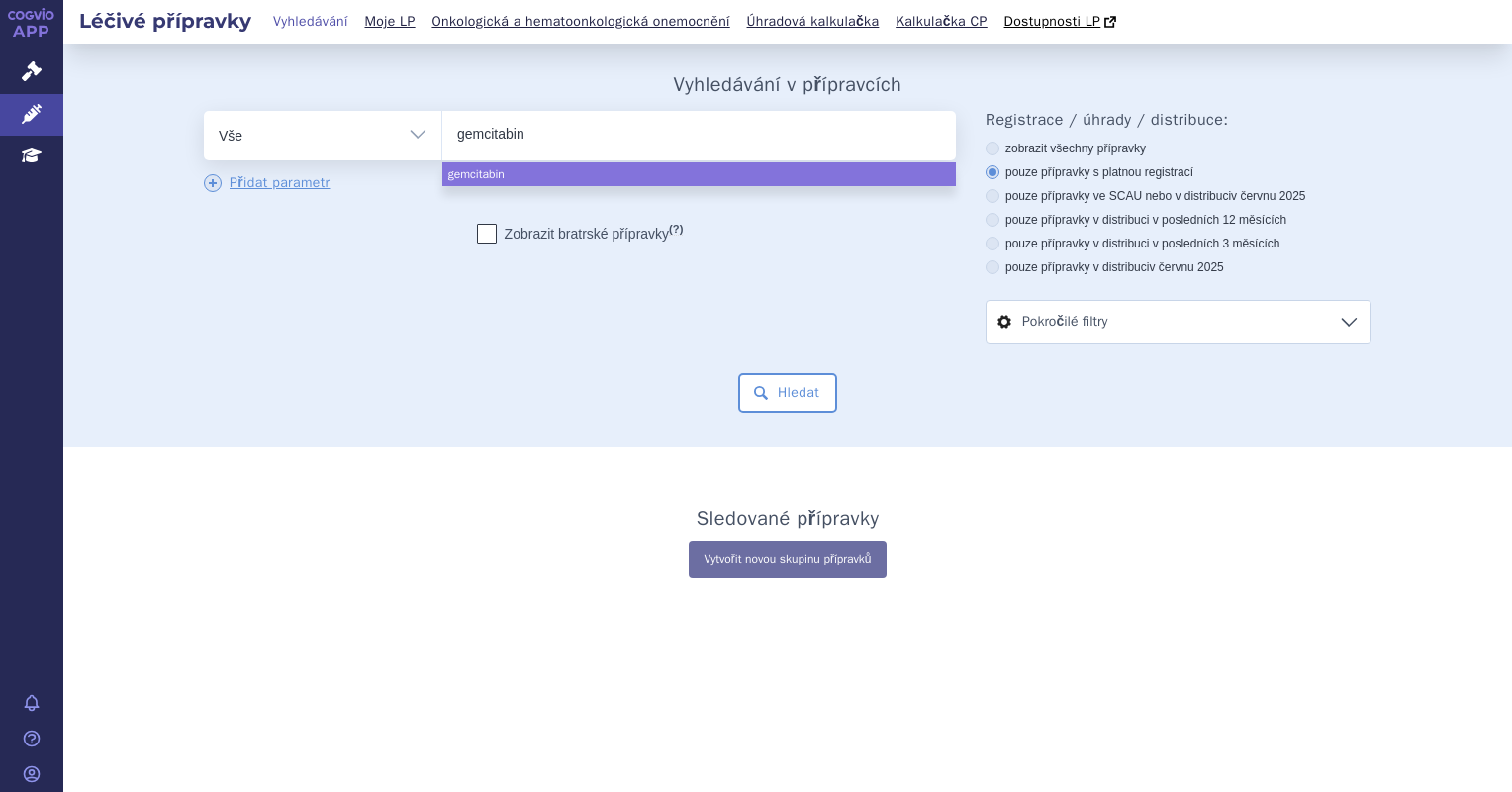select on "gemcitabin" 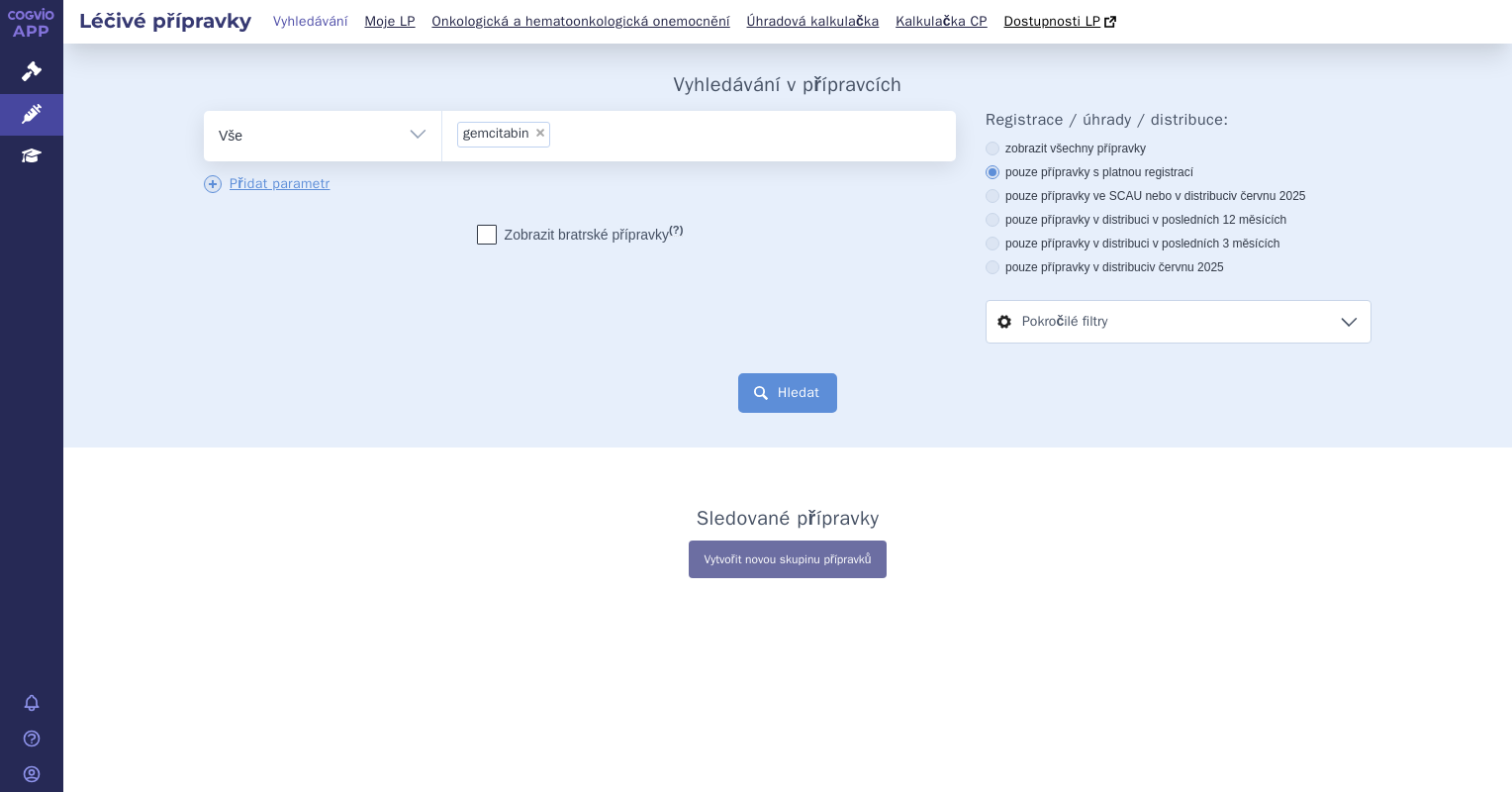 click on "Hledat" at bounding box center [788, 393] 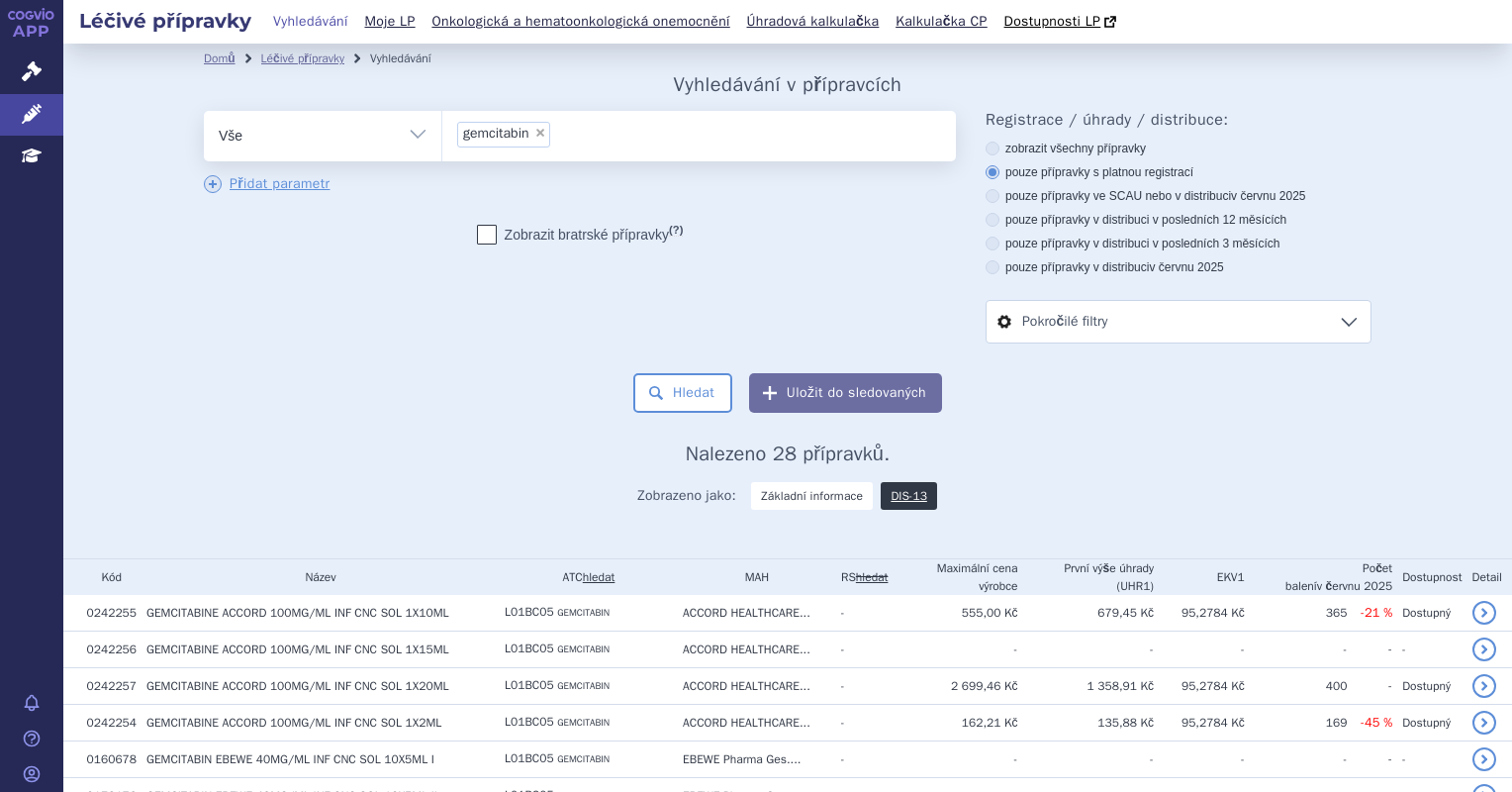 scroll, scrollTop: 0, scrollLeft: 0, axis: both 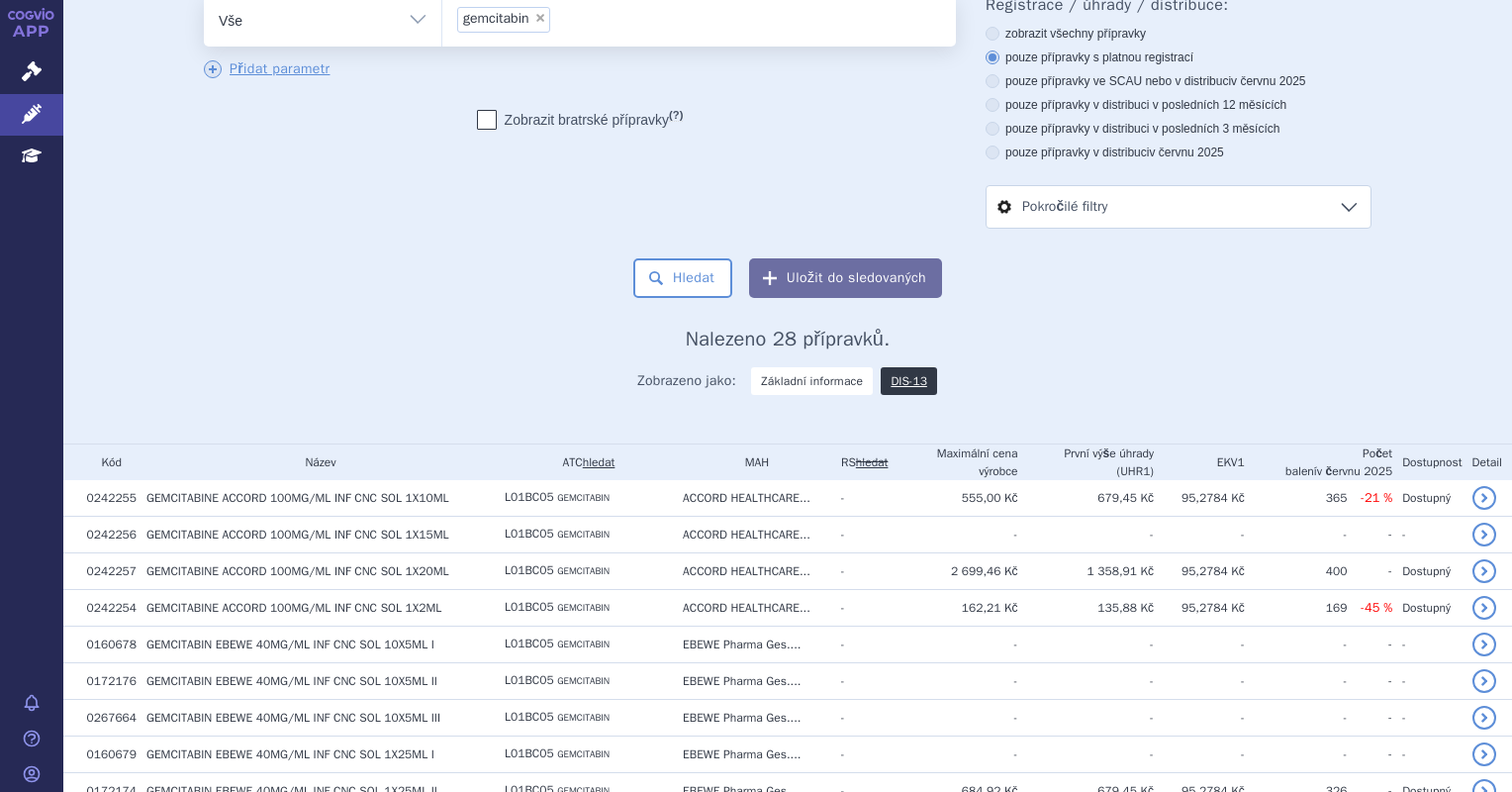 click on "Pokročilé filtry" at bounding box center [1179, 207] 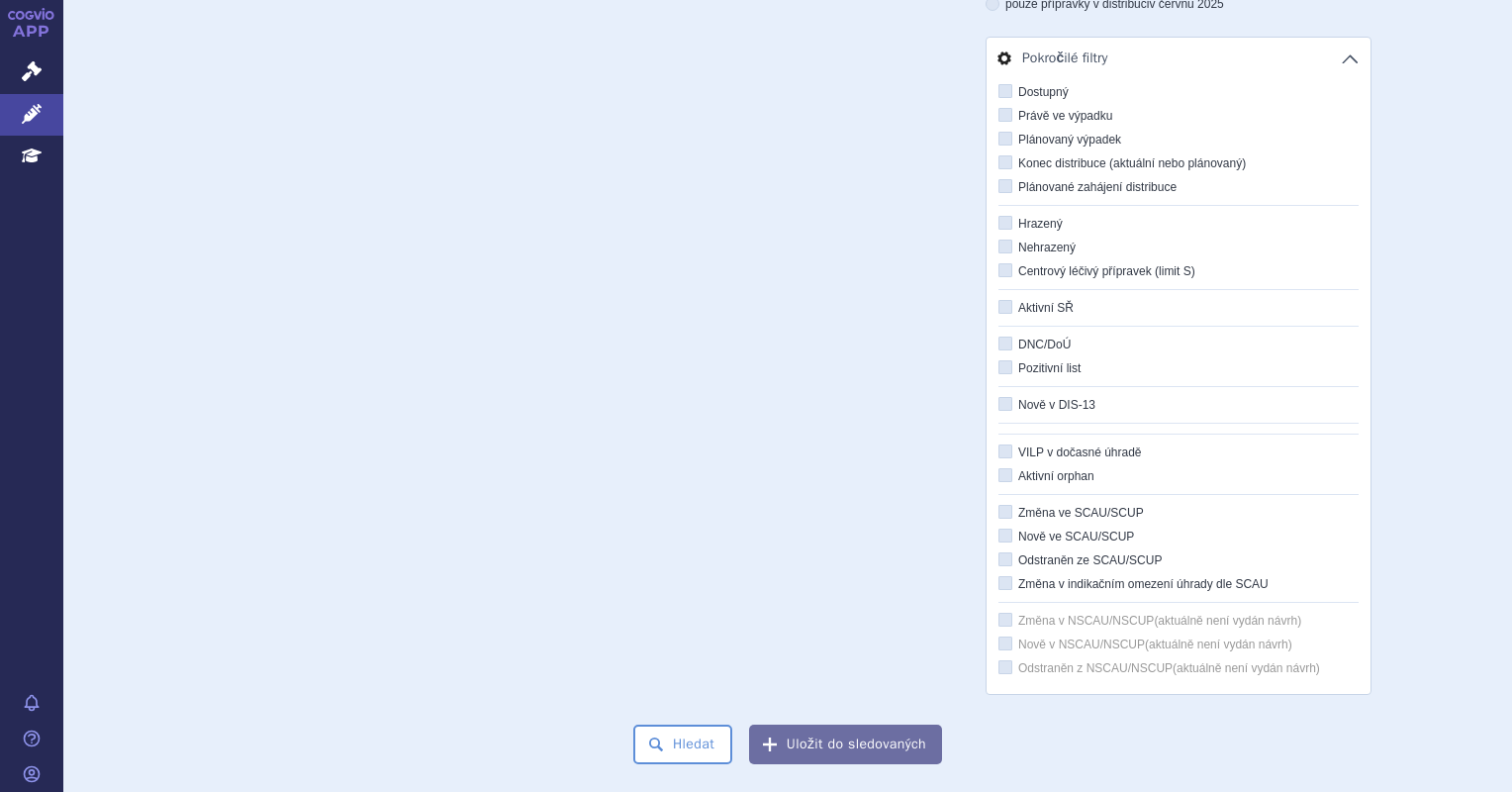 scroll, scrollTop: 412, scrollLeft: 0, axis: vertical 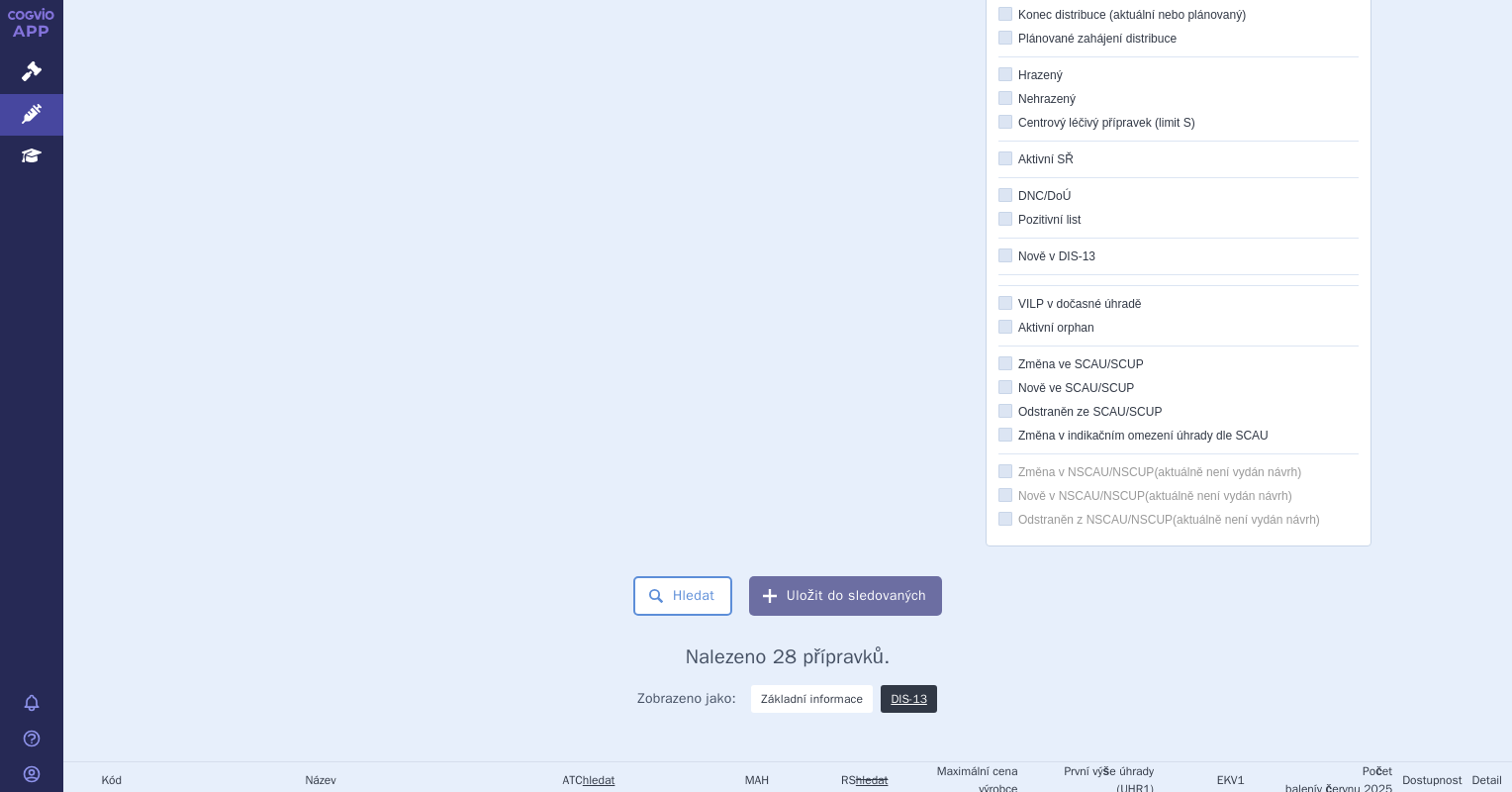 click on "odstranit
Vše
Přípravek/SUKL kód
MAH
VPOIS
ATC/Aktivní látka" at bounding box center (788, 122) 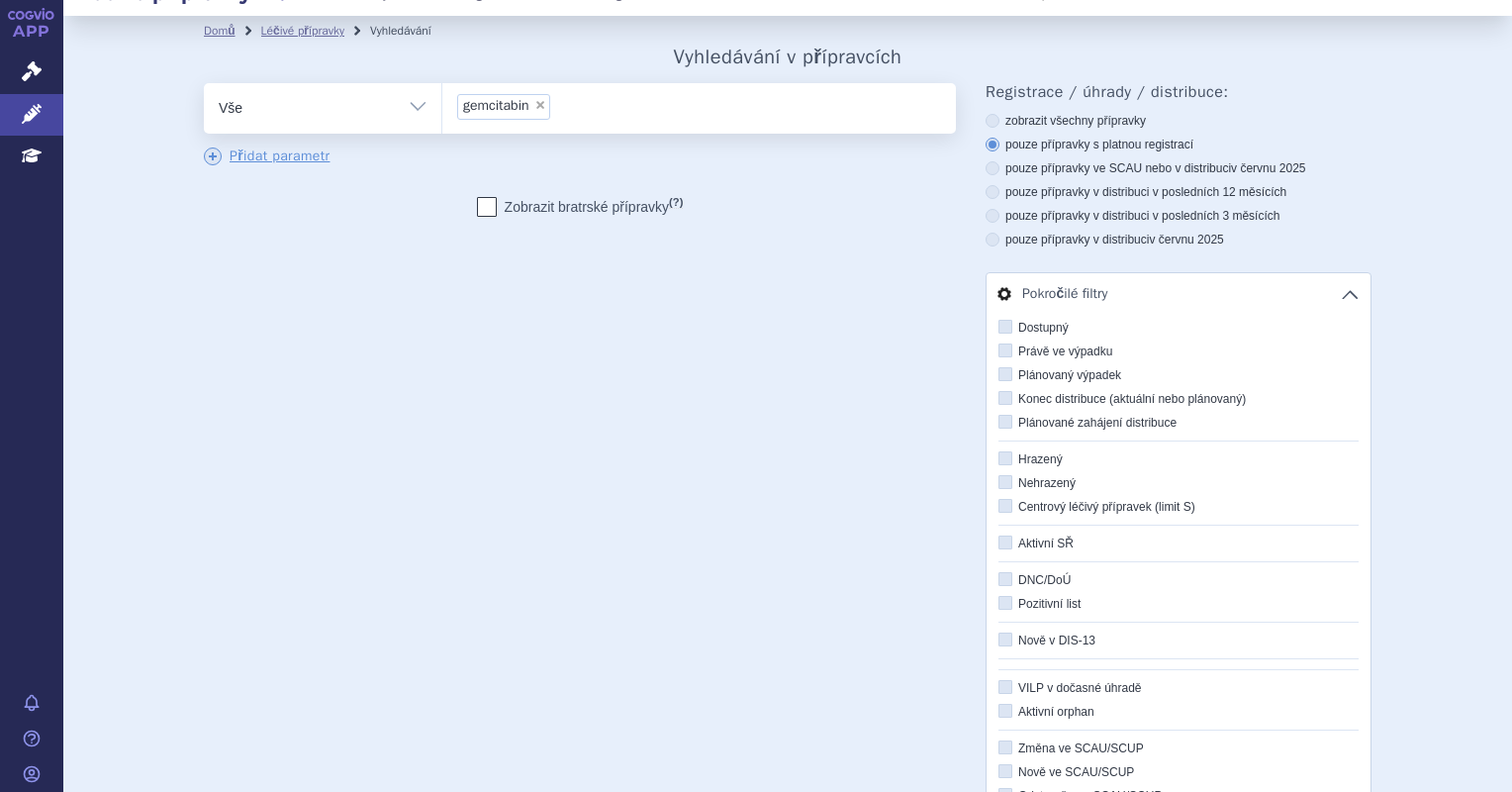 scroll, scrollTop: 0, scrollLeft: 0, axis: both 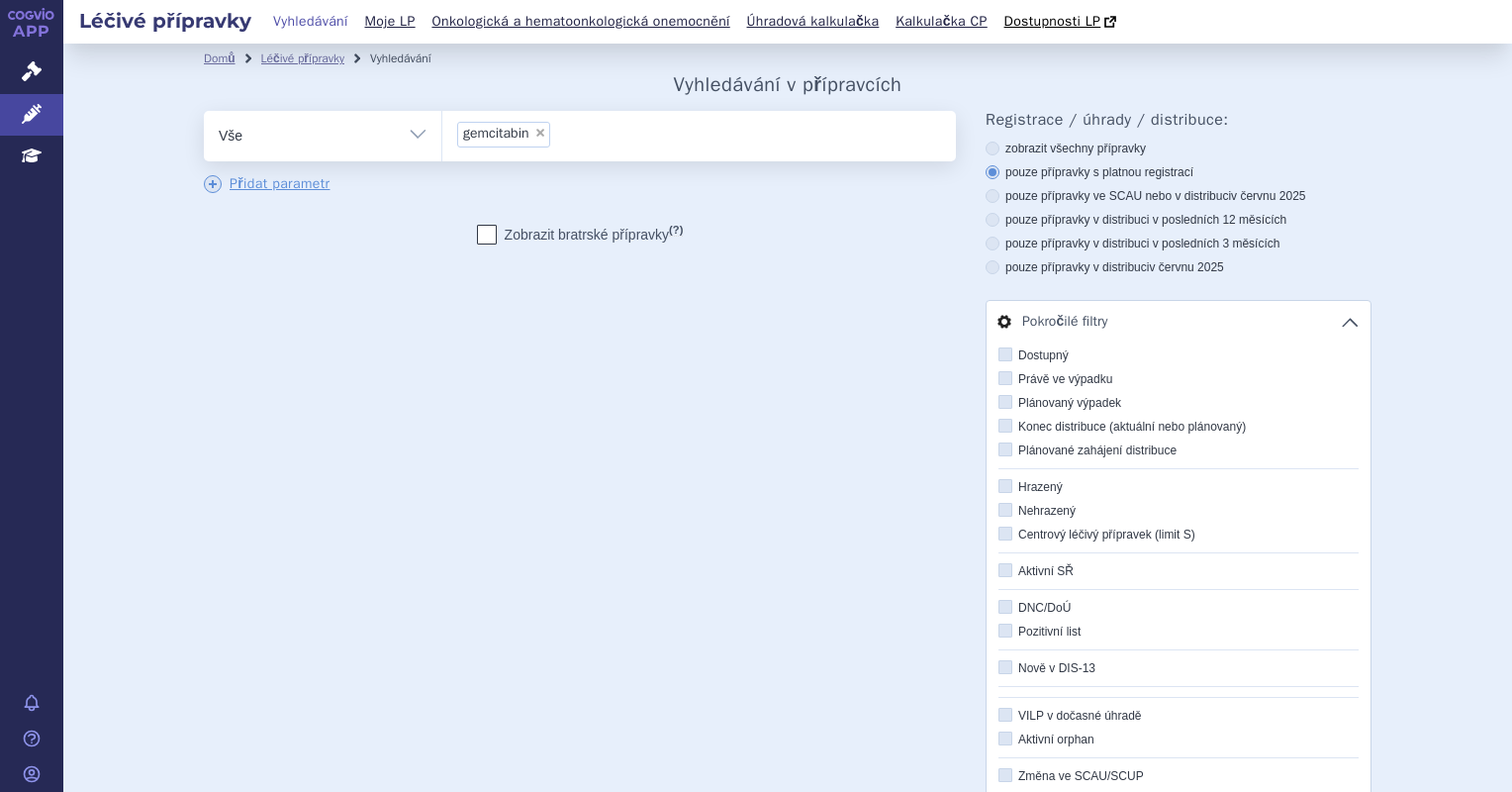 click on "× gemcitabin" at bounding box center (699, 133) 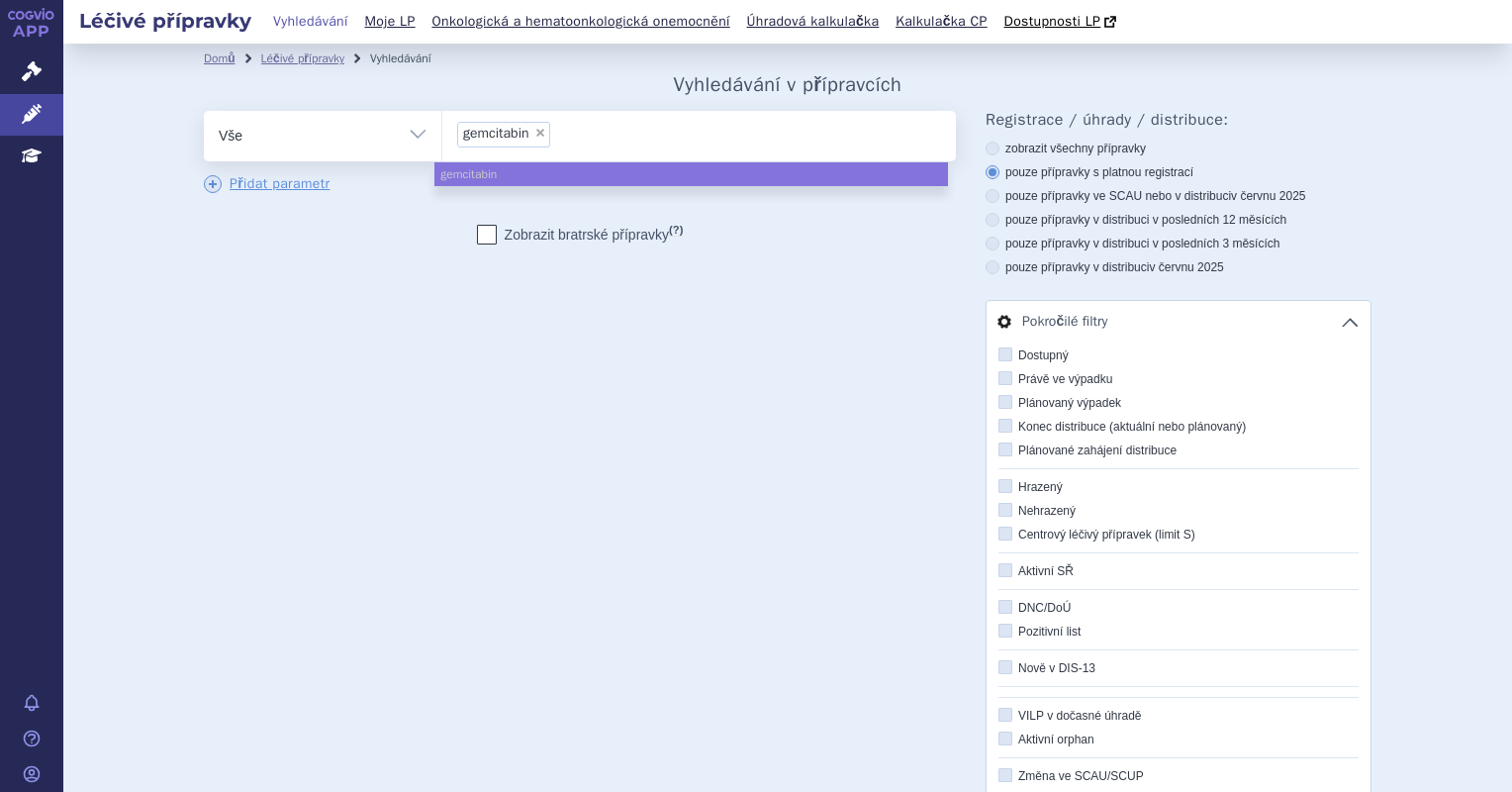 scroll, scrollTop: 0, scrollLeft: 0, axis: both 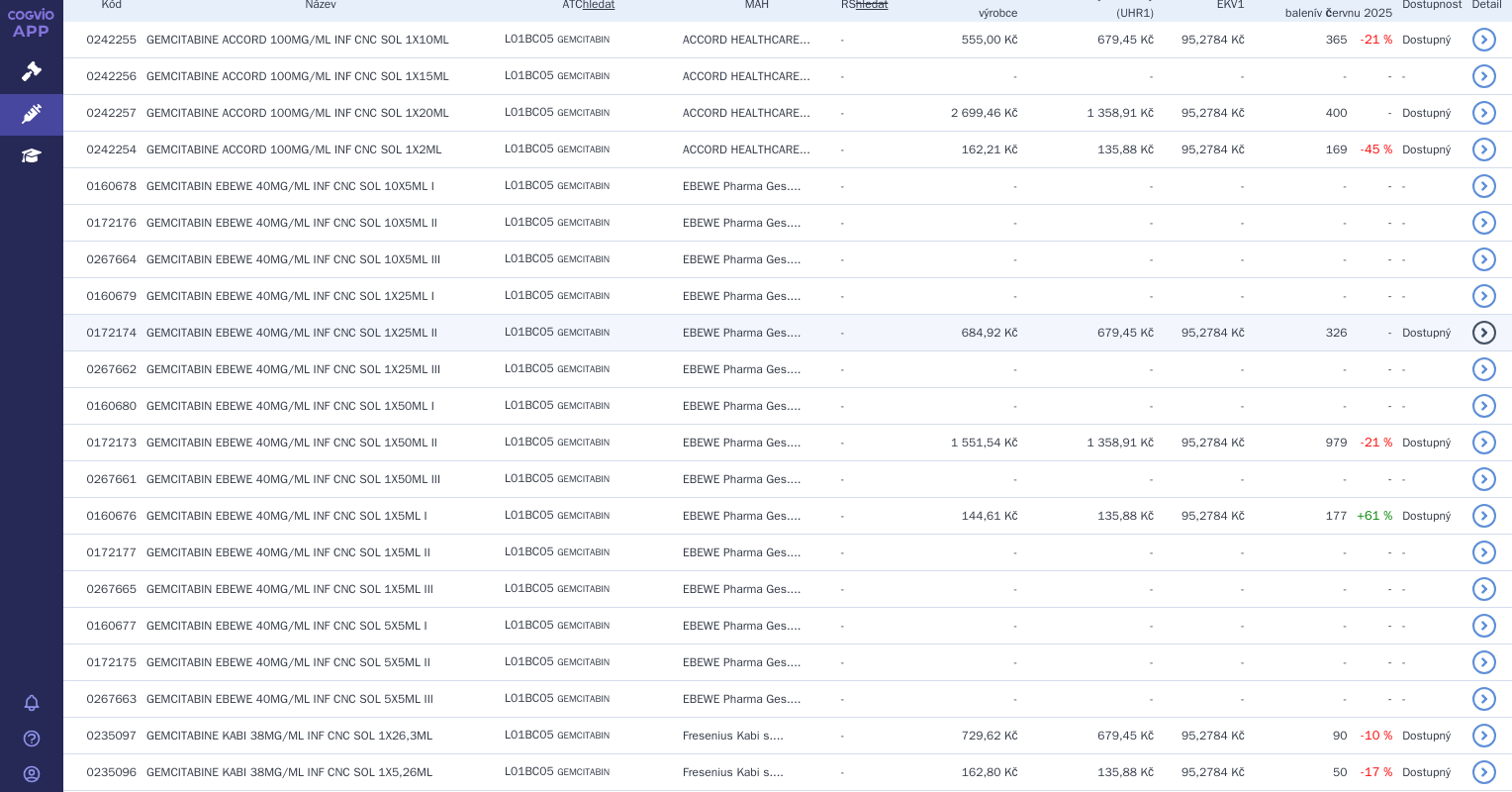 click on "40MG/ML INF CNC SOL 1X25ML II" at bounding box center [346, 333] 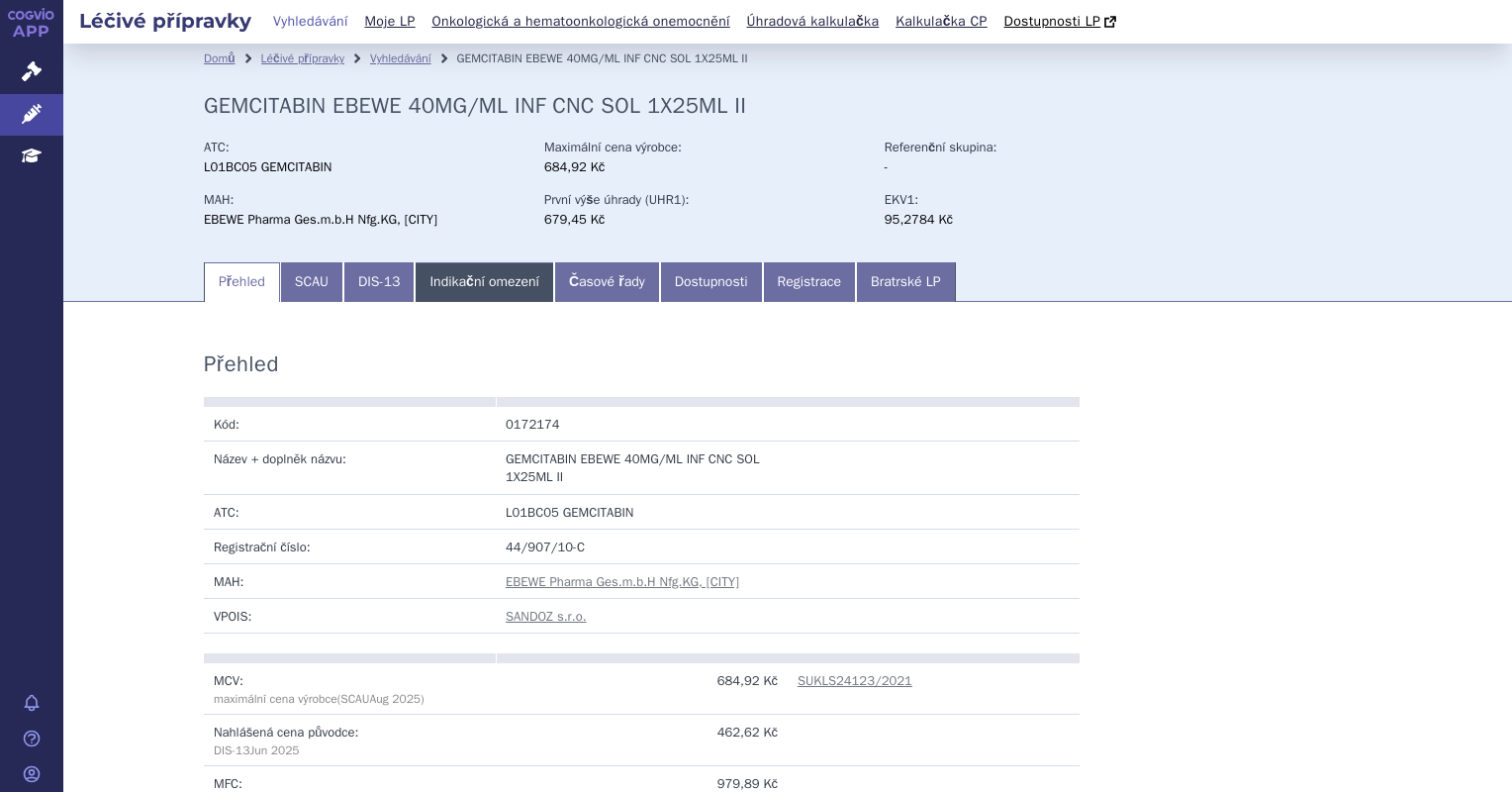 scroll, scrollTop: 0, scrollLeft: 0, axis: both 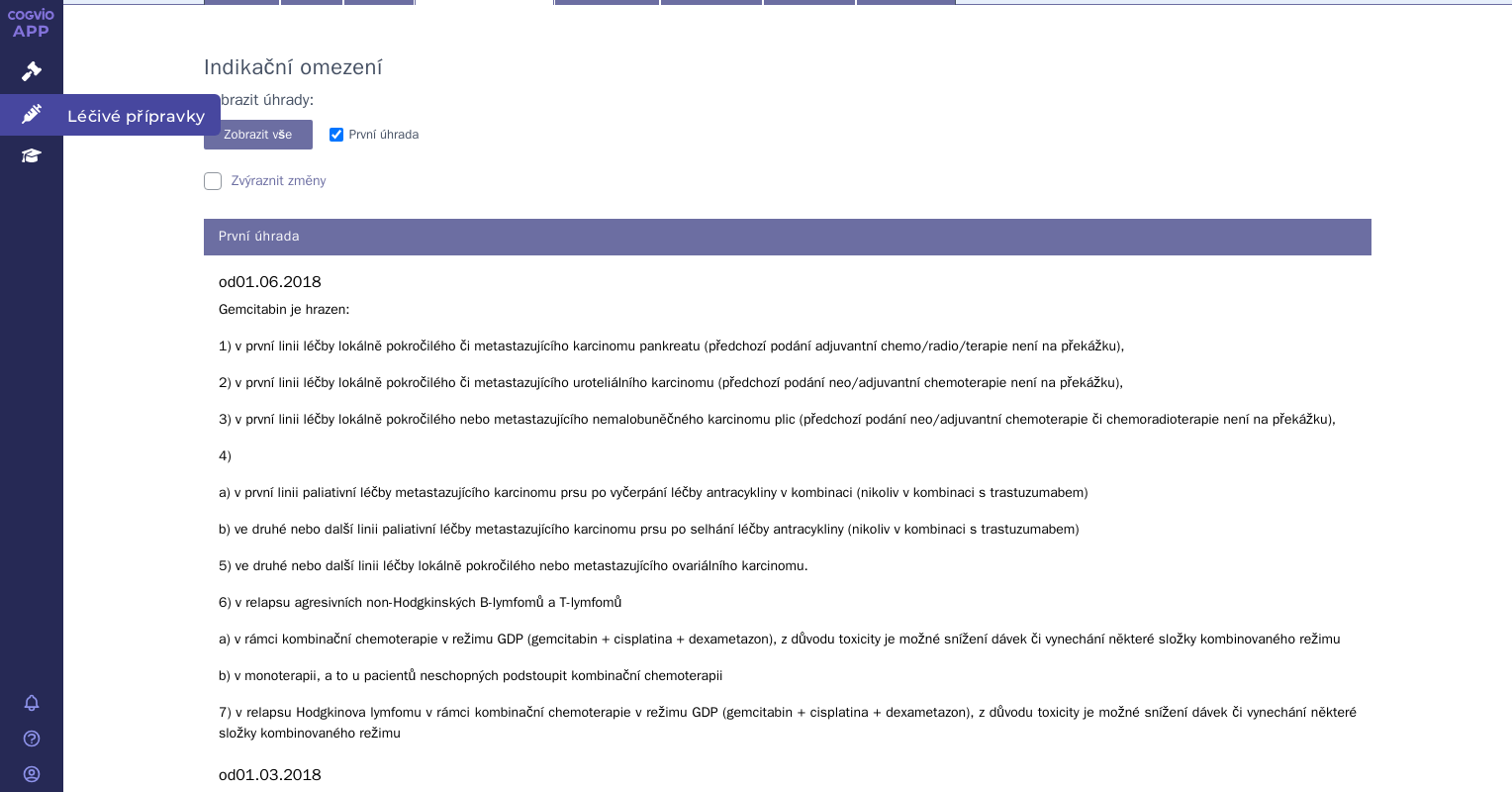 click on "Léčivé přípravky" at bounding box center [32, 115] 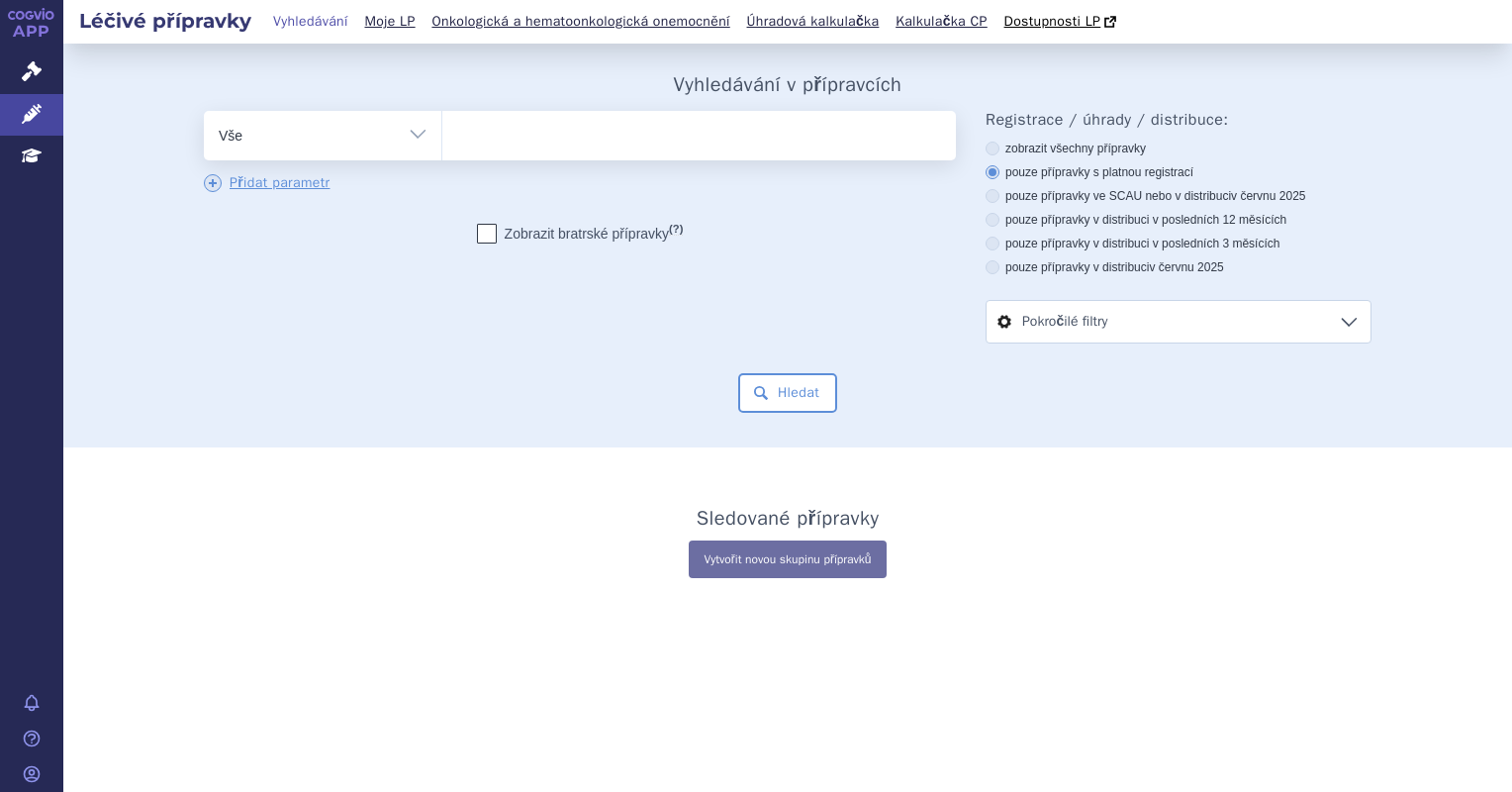 scroll, scrollTop: 0, scrollLeft: 0, axis: both 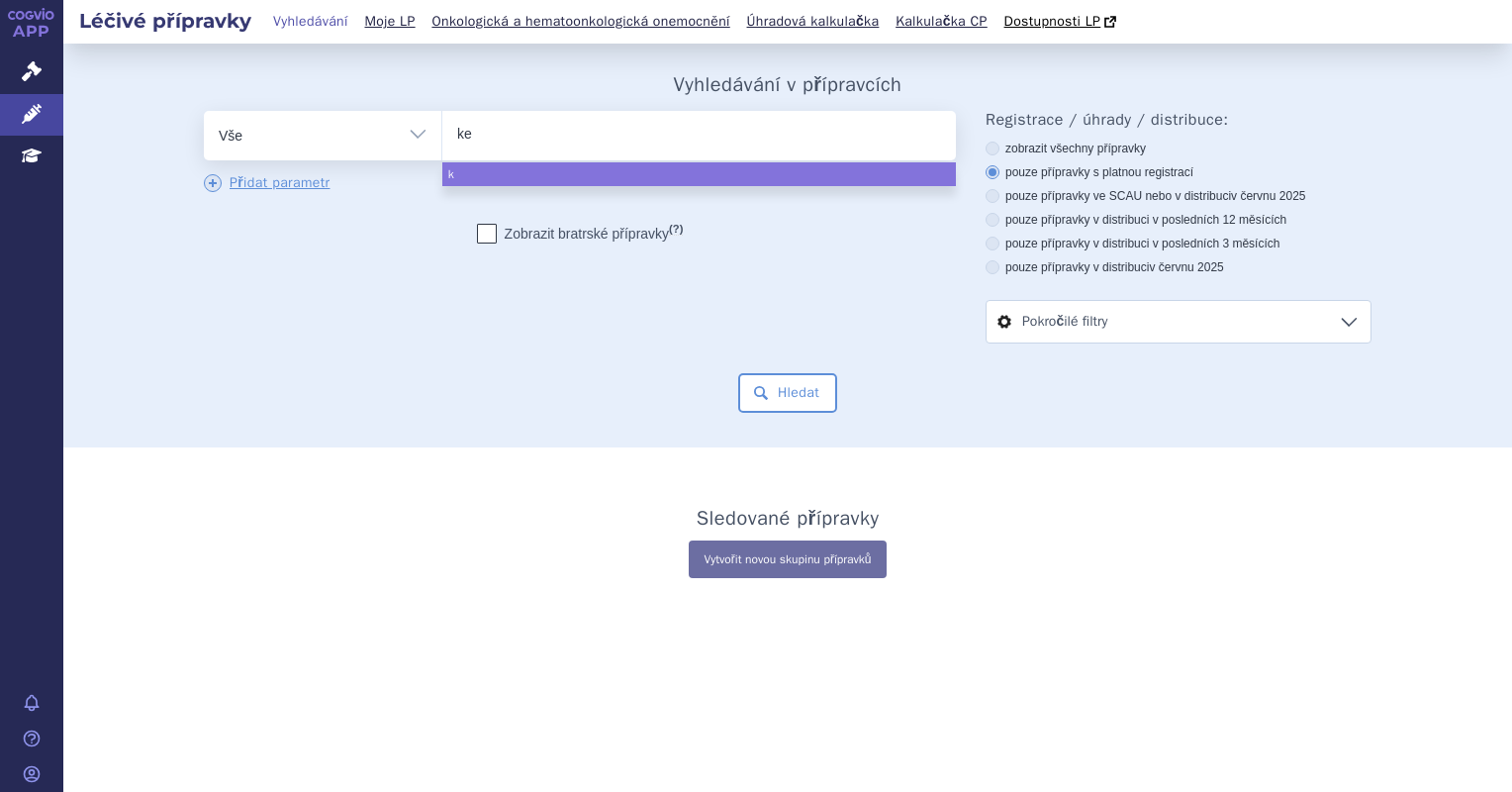 type on "key" 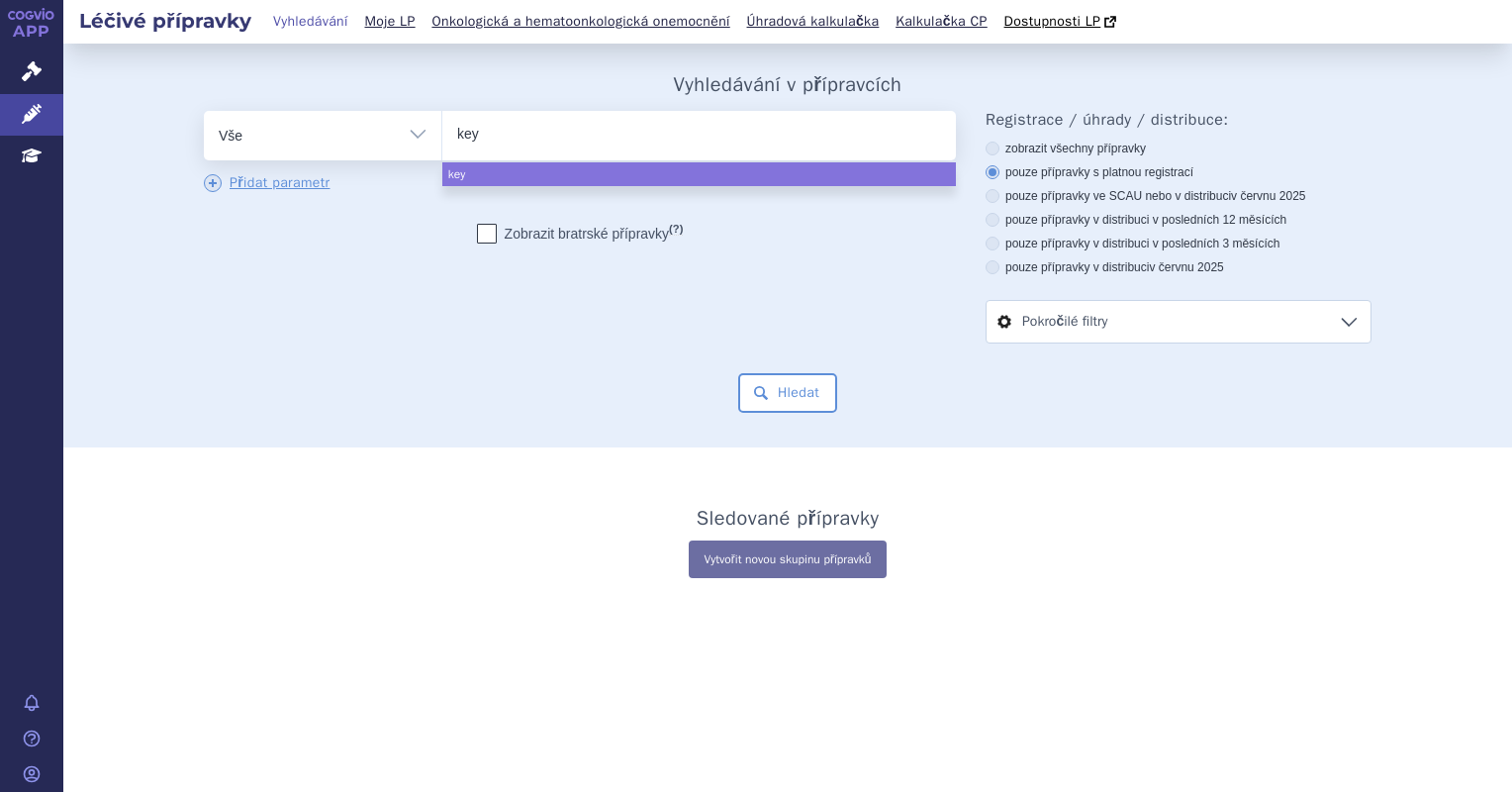 type on "keyt" 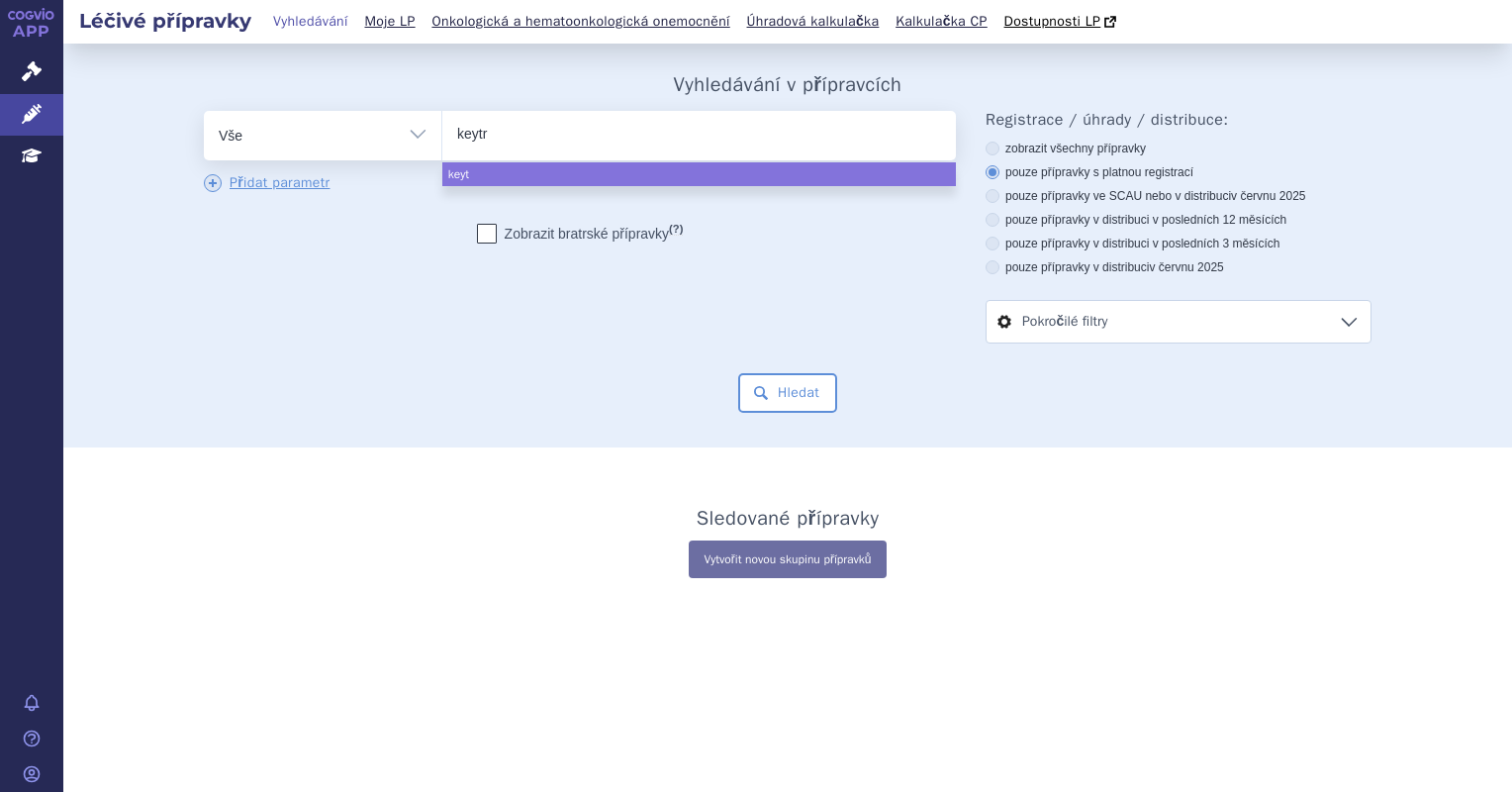 type on "keytru" 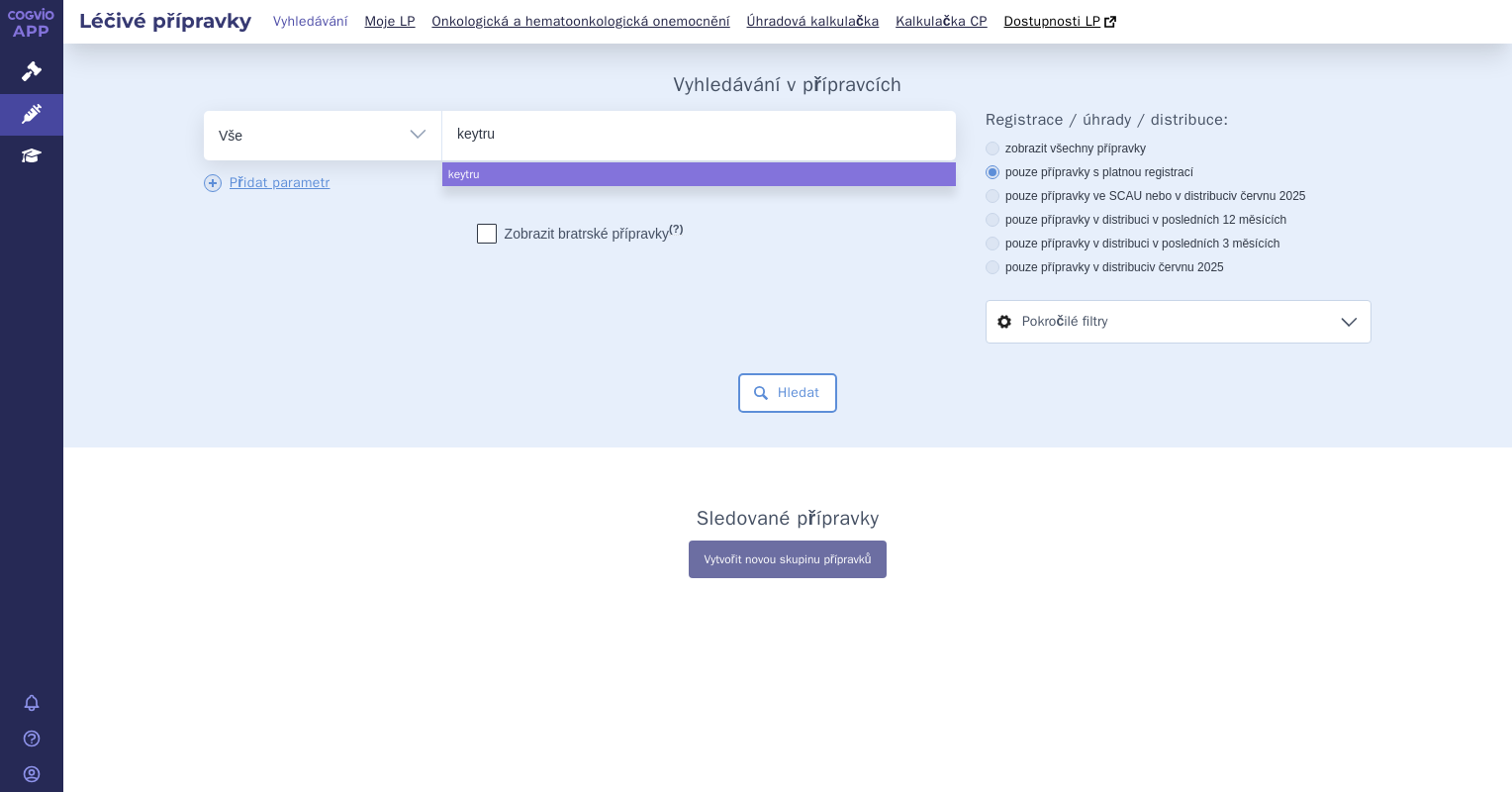 type on "keytrud" 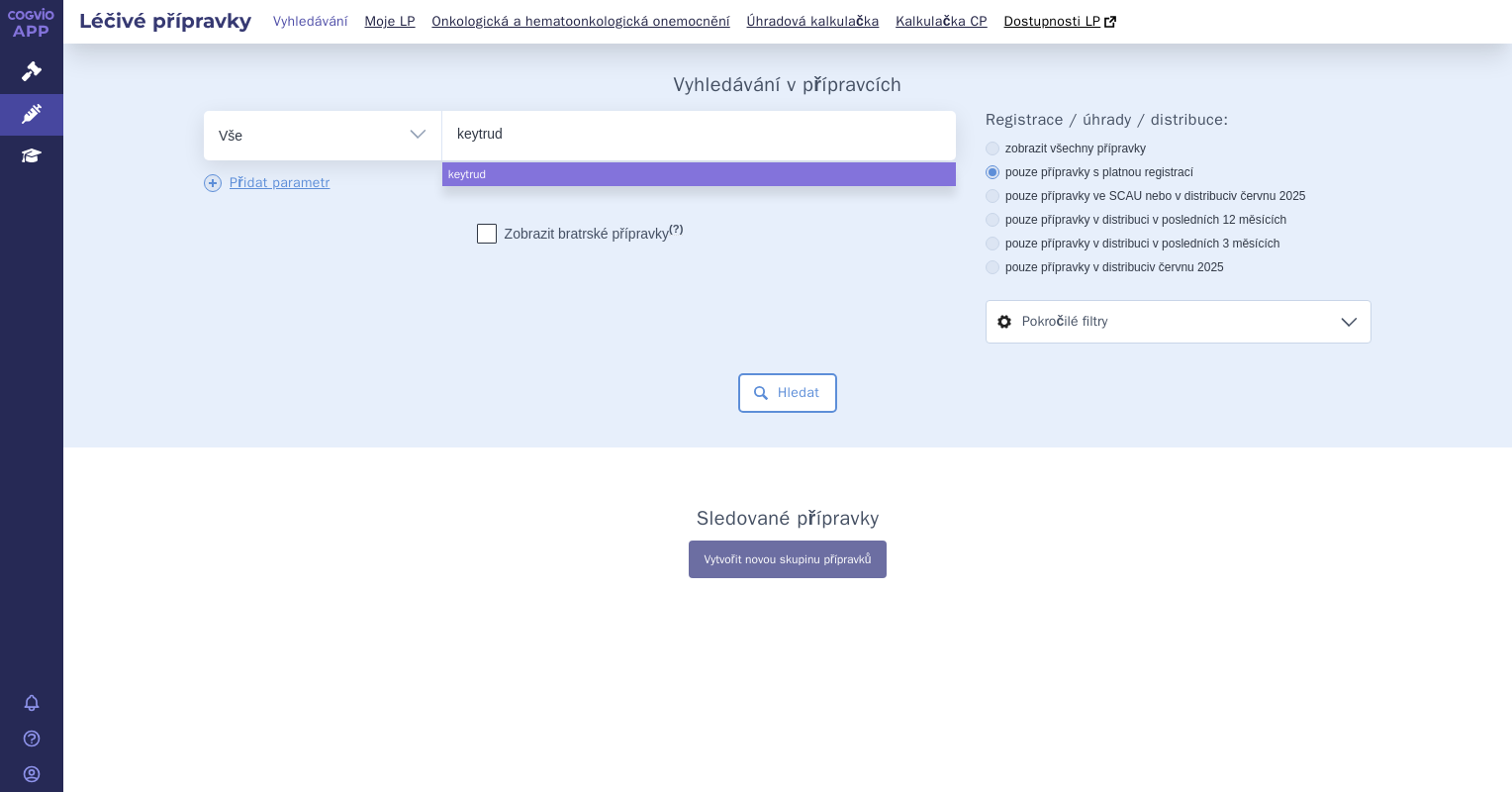 type on "keytruda" 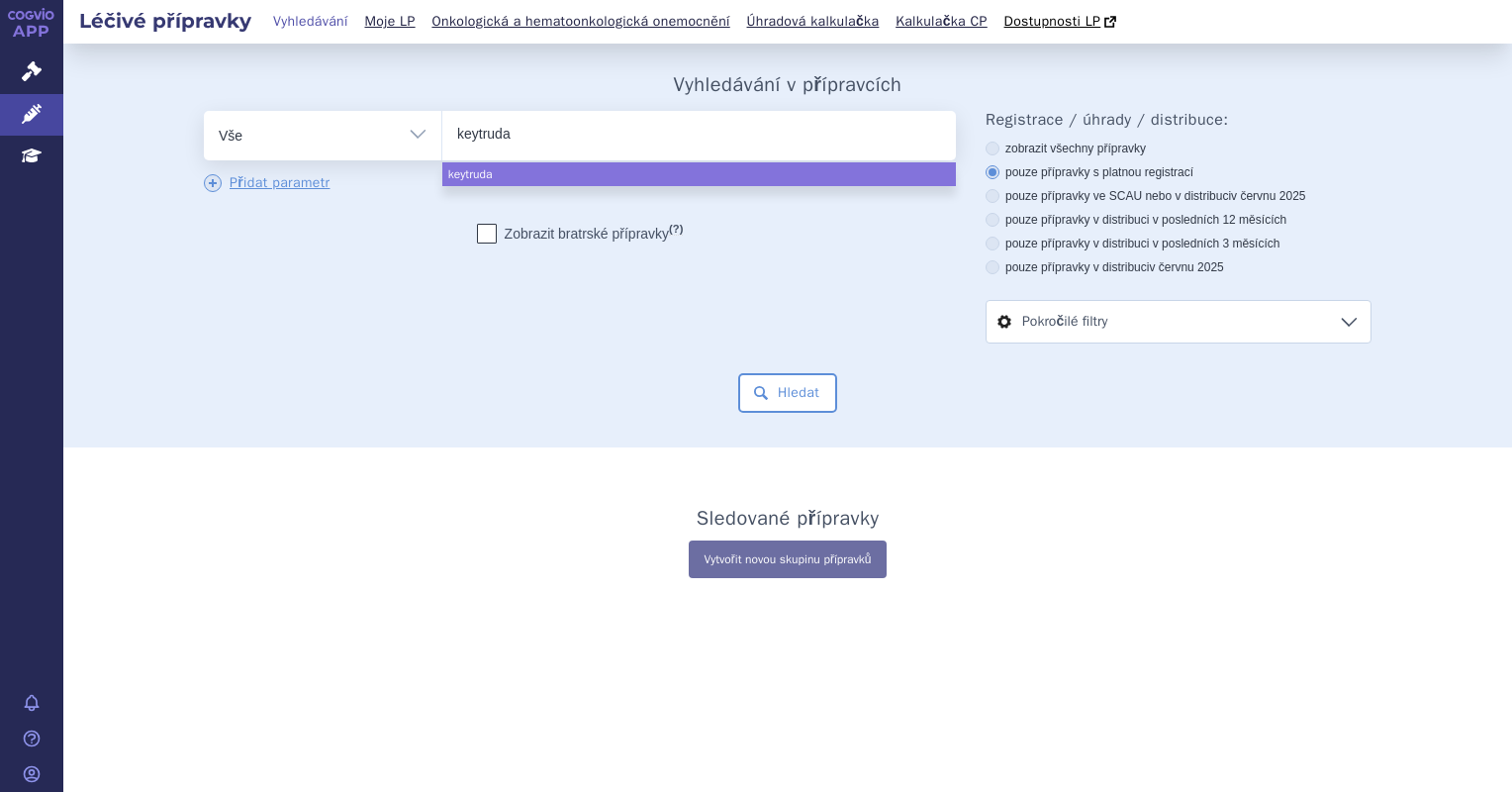 select on "keytruda" 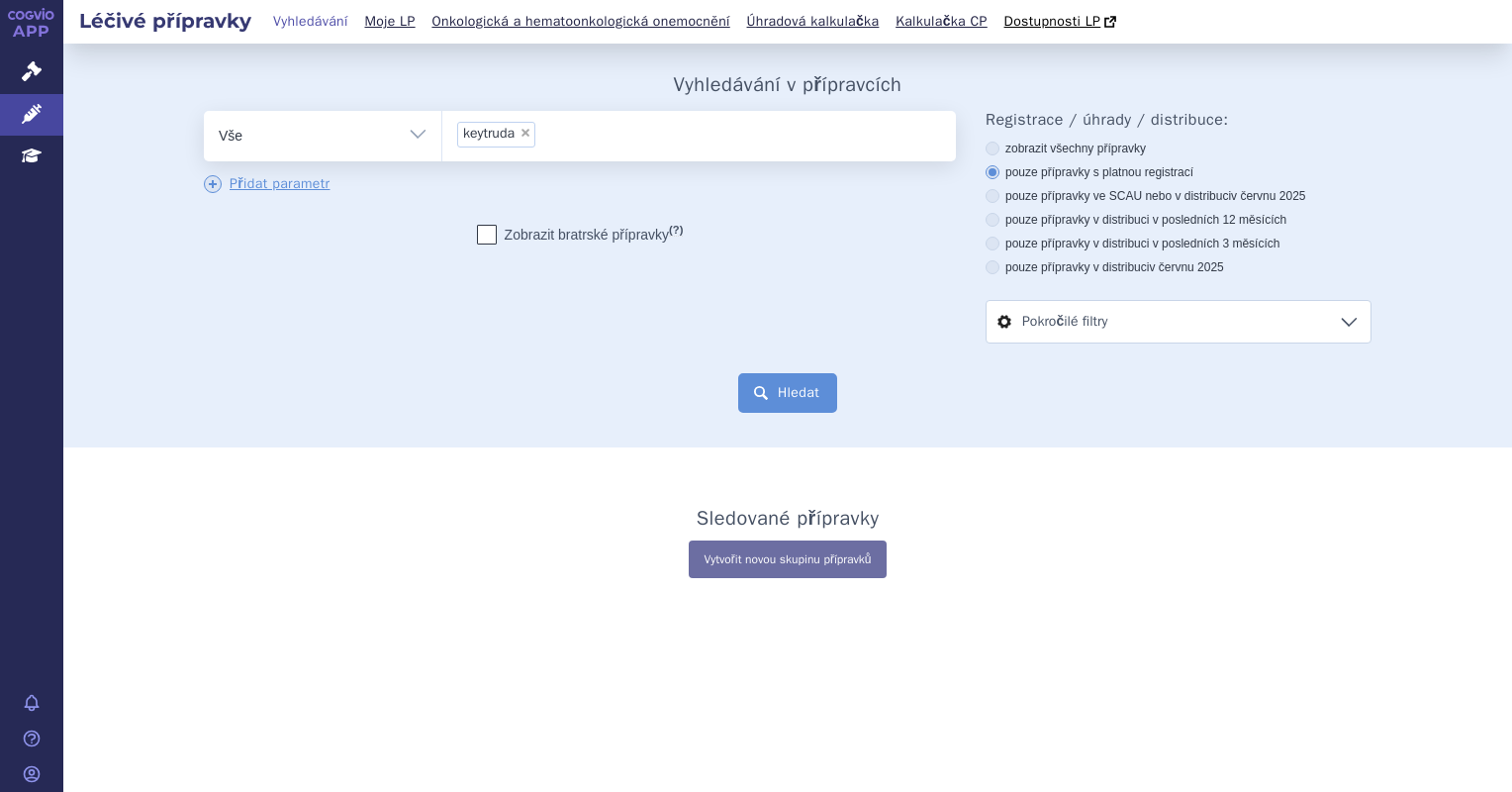 click on "Hledat" at bounding box center [788, 393] 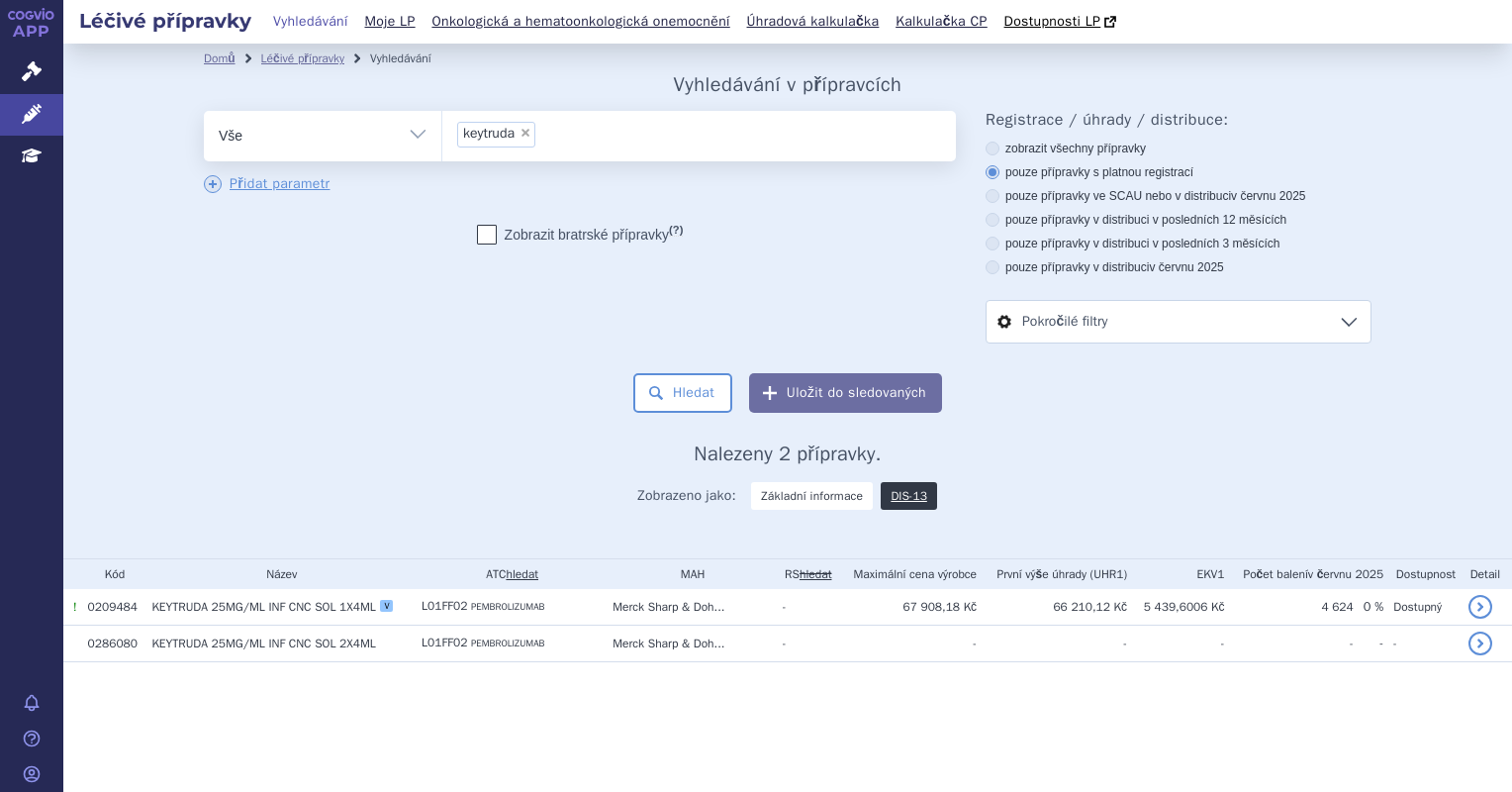 scroll, scrollTop: 0, scrollLeft: 0, axis: both 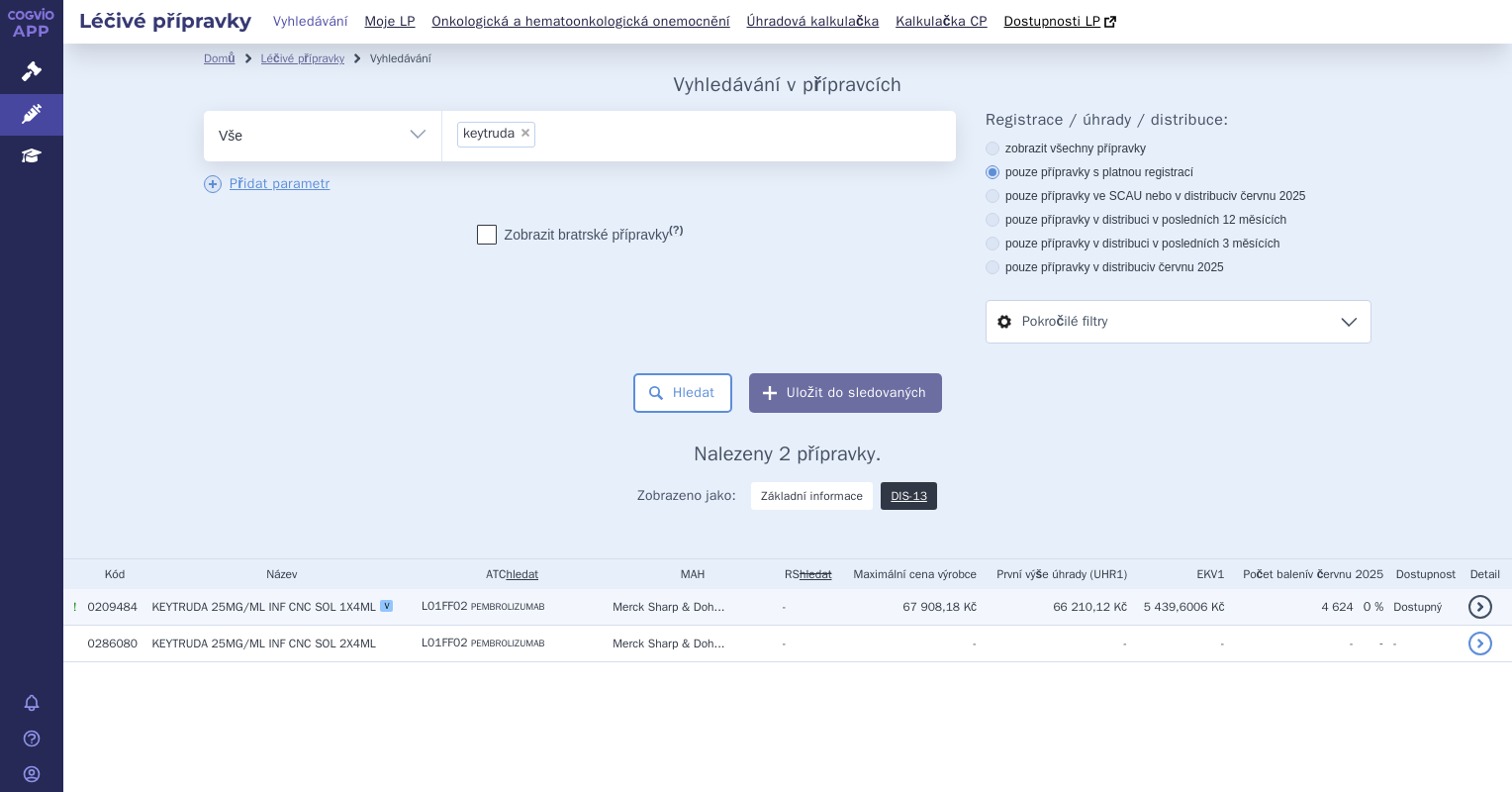 click on "67 908,18 Kč" at bounding box center [905, 607] 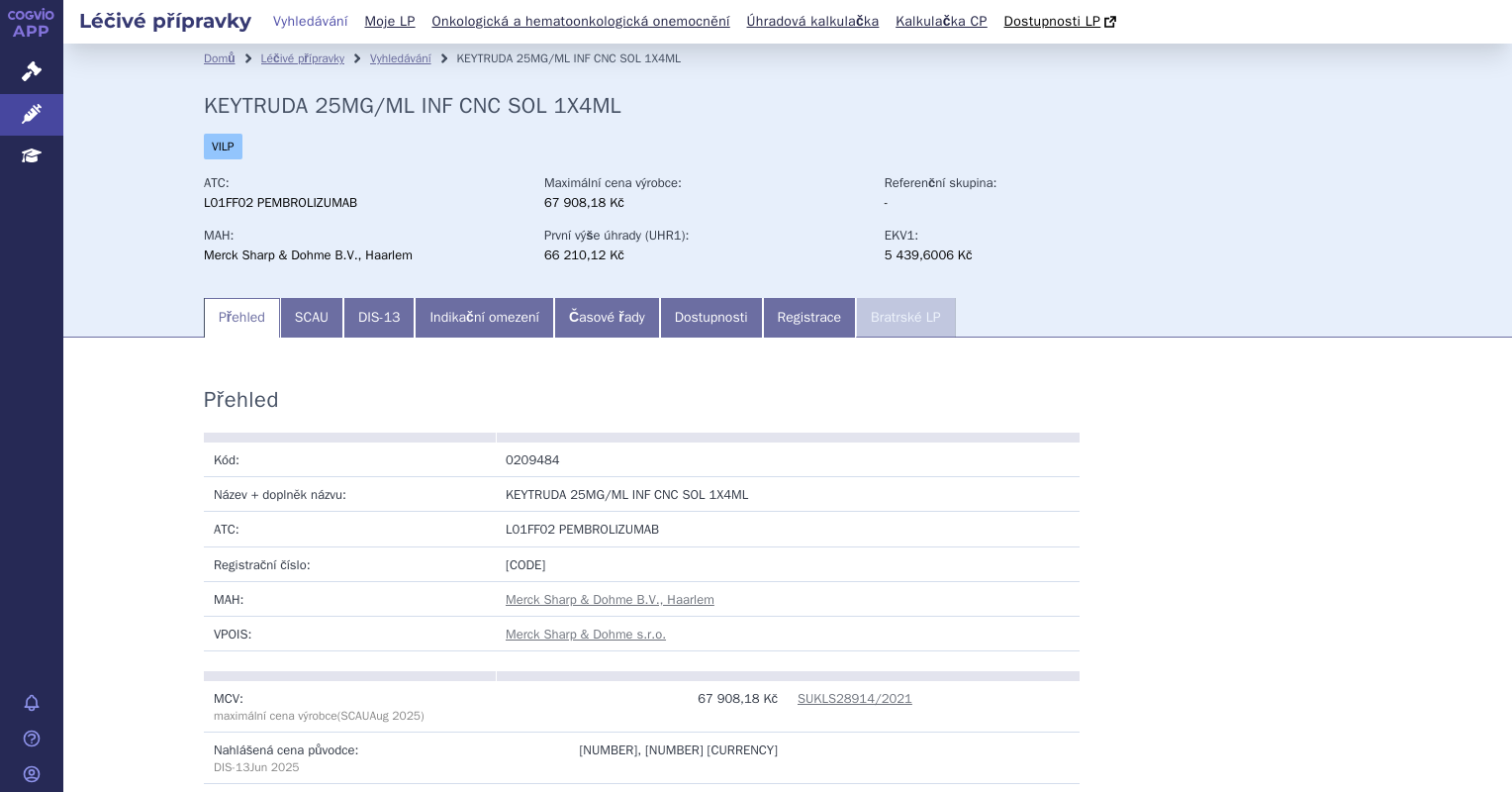 scroll, scrollTop: 0, scrollLeft: 0, axis: both 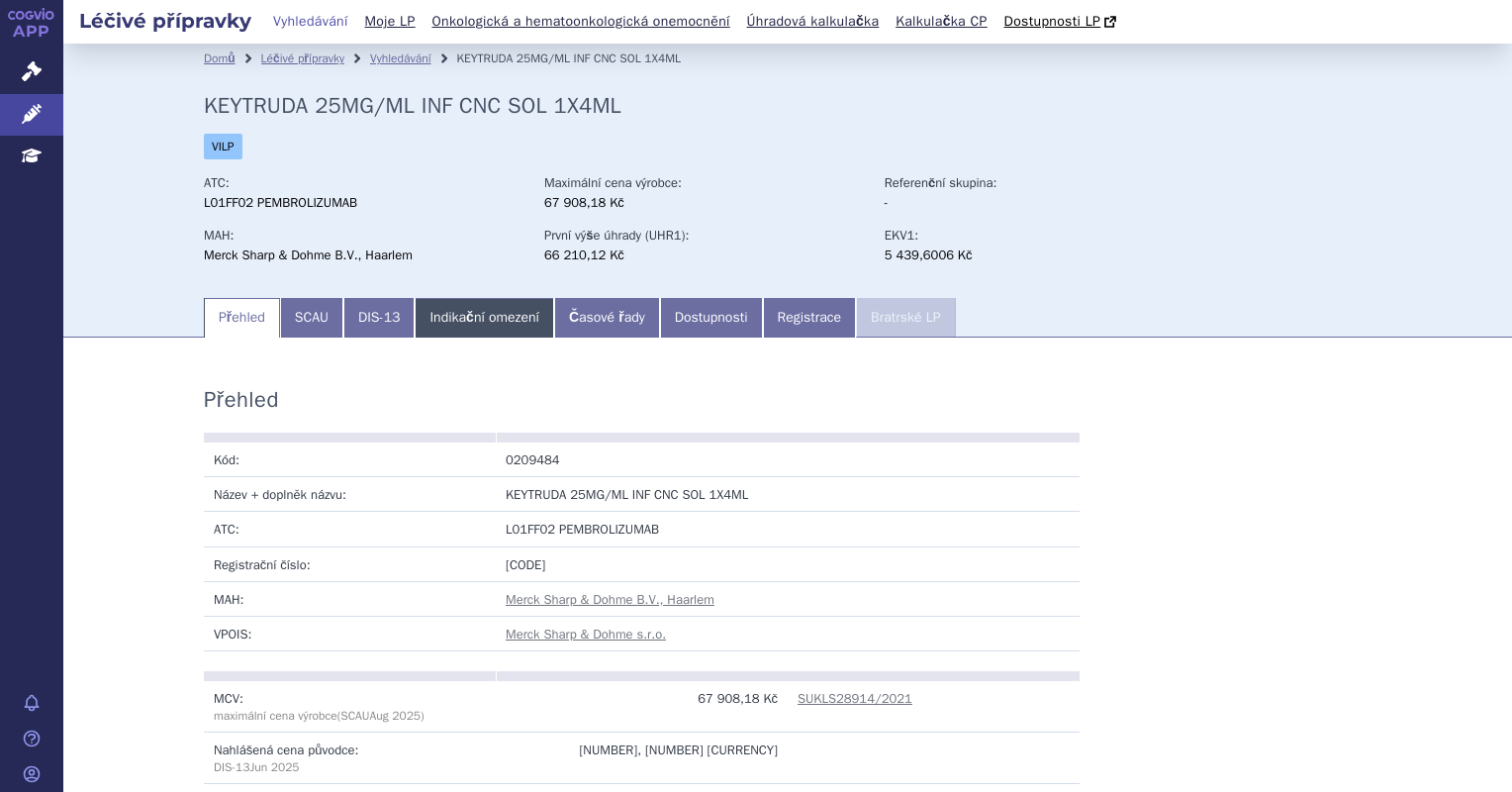 click on "Indikační omezení" at bounding box center [484, 318] 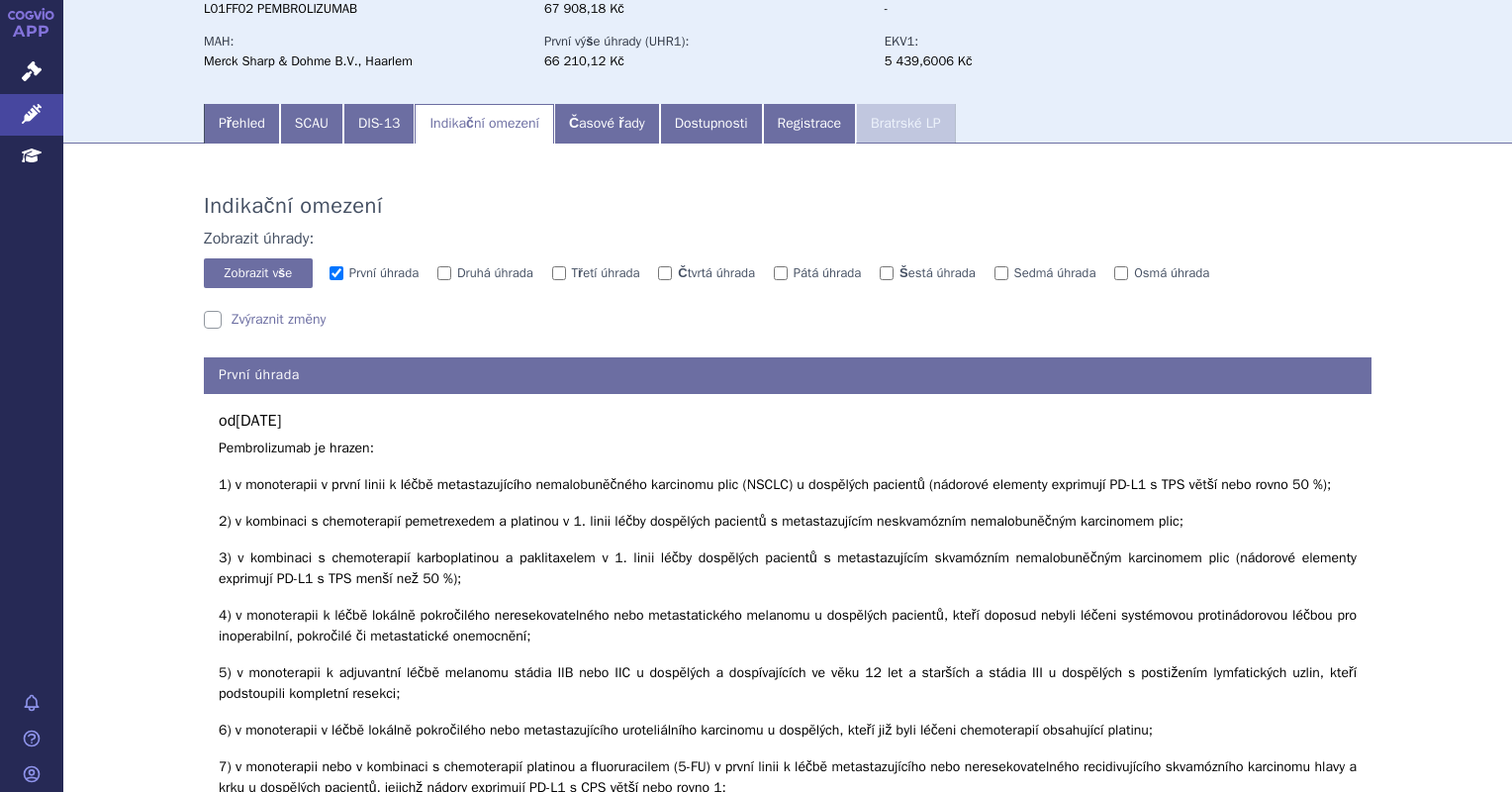 scroll, scrollTop: 198, scrollLeft: 0, axis: vertical 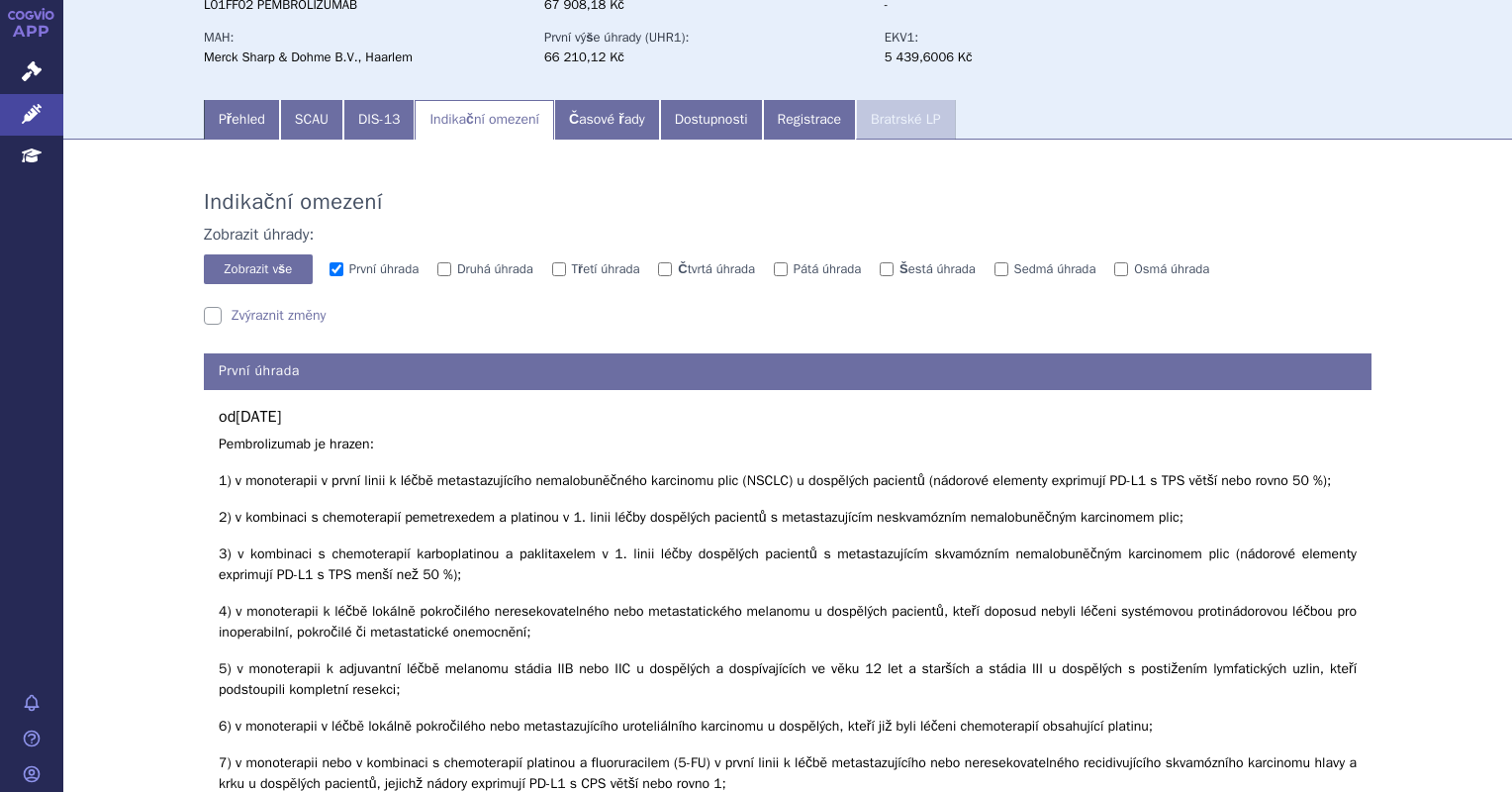 click on "Indikační omezení
Zobrazit úhrady:
Zobrazit vše
Skrýt vše
První úhrada
Druhá úhrada
Třetí úhrada
Čtvrtá úhrada
Pátá úhrada" at bounding box center (788, 3250) 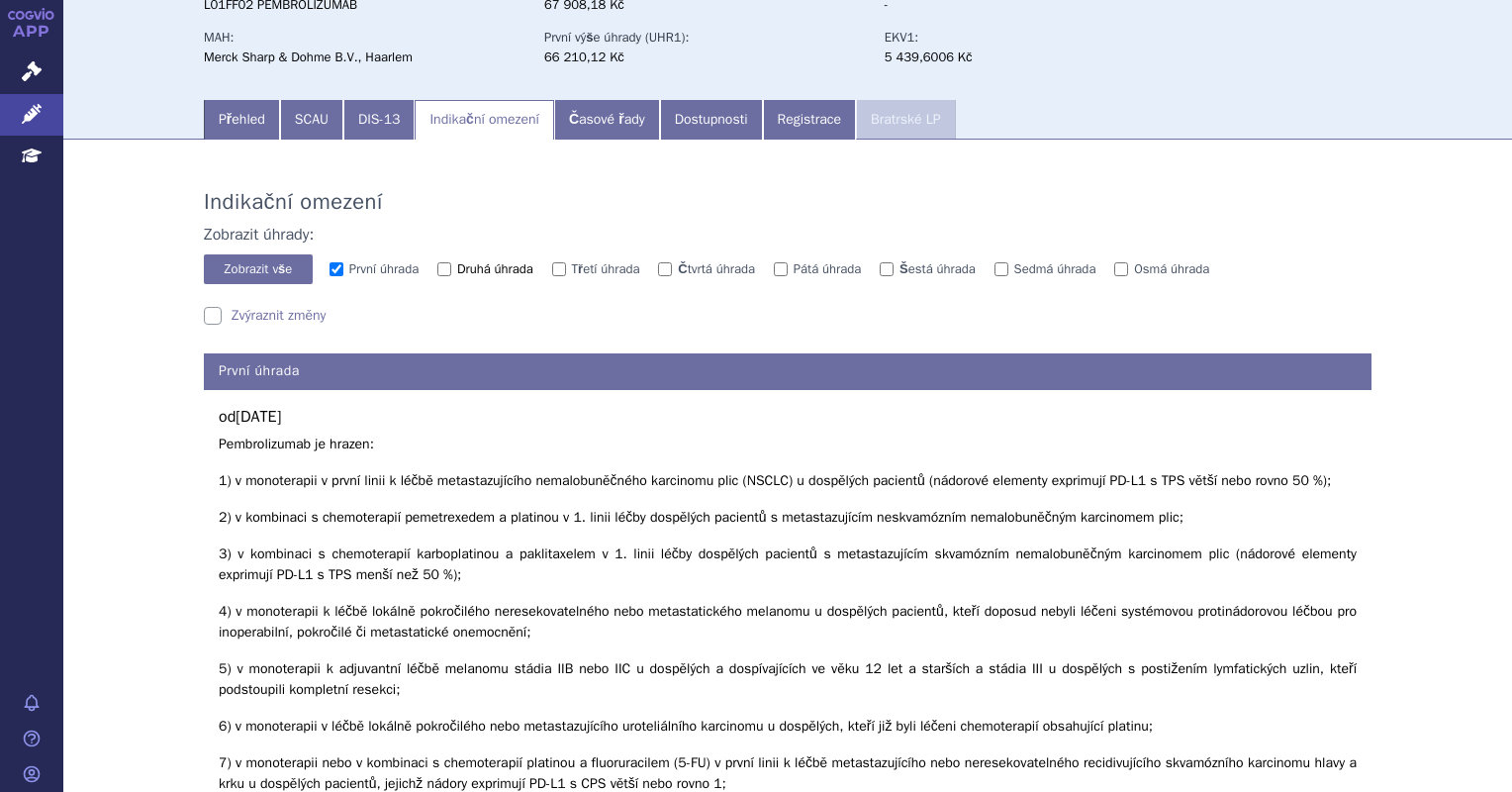 click on "Druhá úhrada" at bounding box center (444, 269) 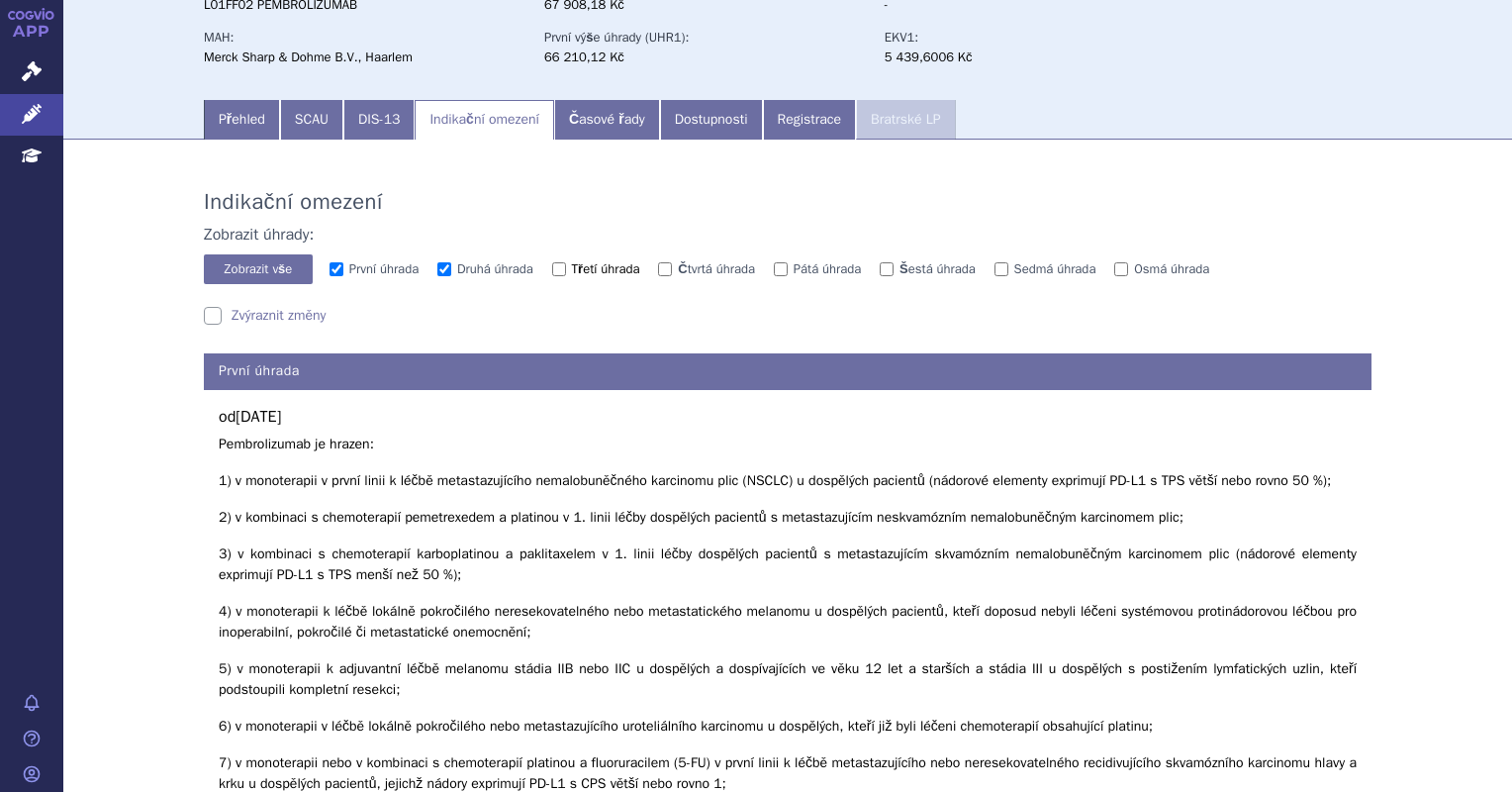 click on "Třetí úhrada" at bounding box center (606, 268) 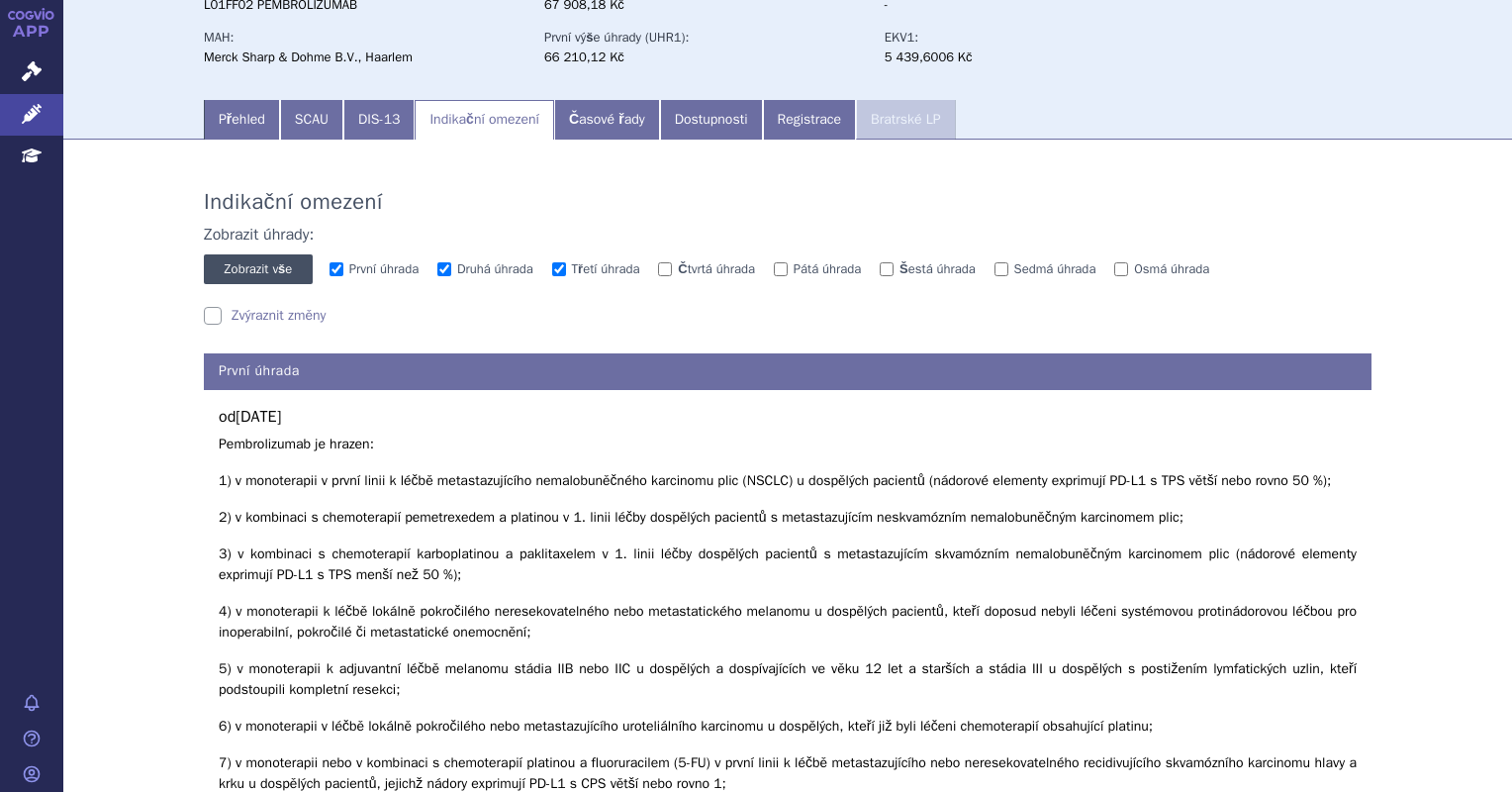 click on "Zobrazit vše
Skrýt vše" at bounding box center (258, 269) 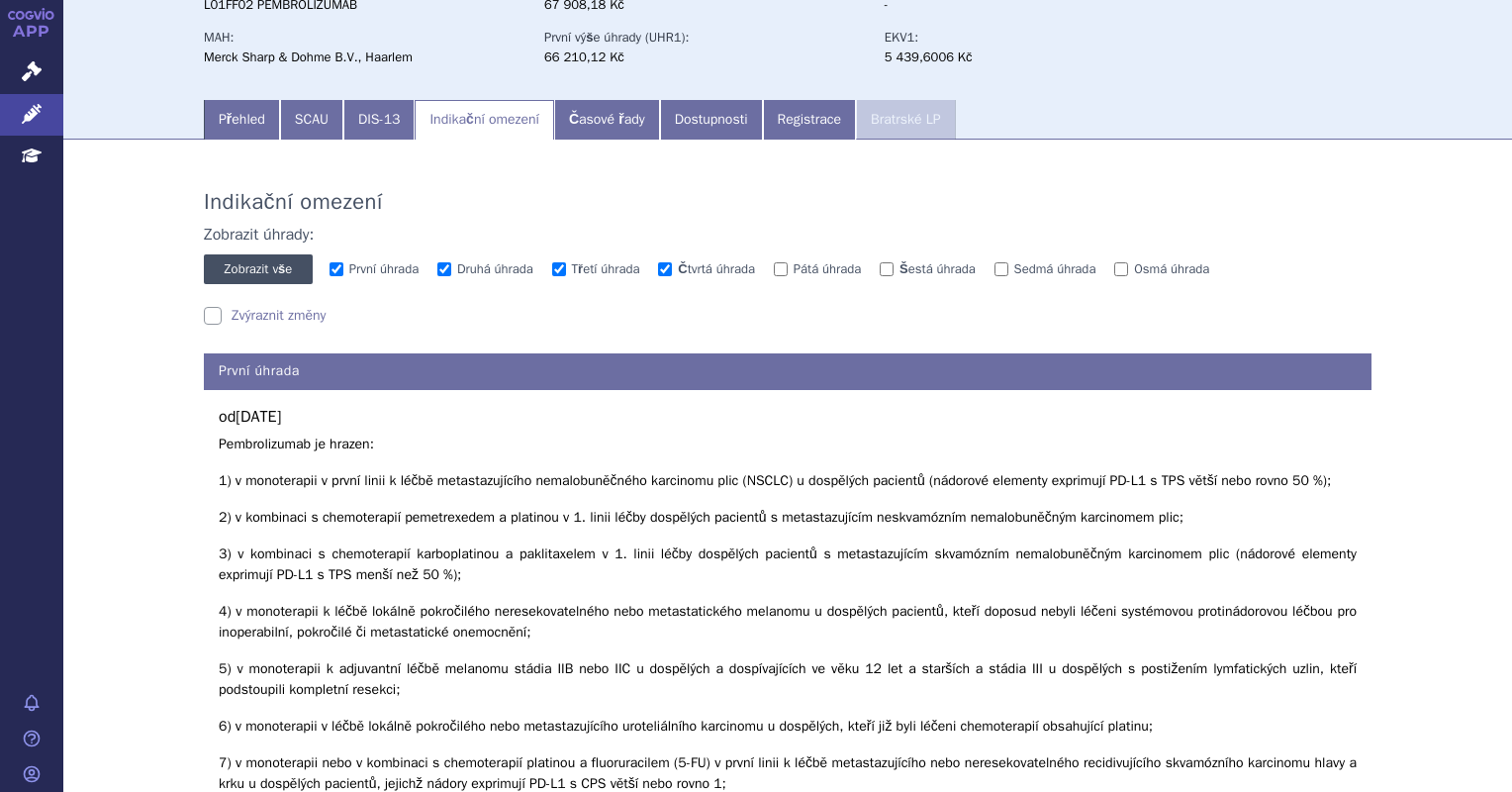 checkbox on "true" 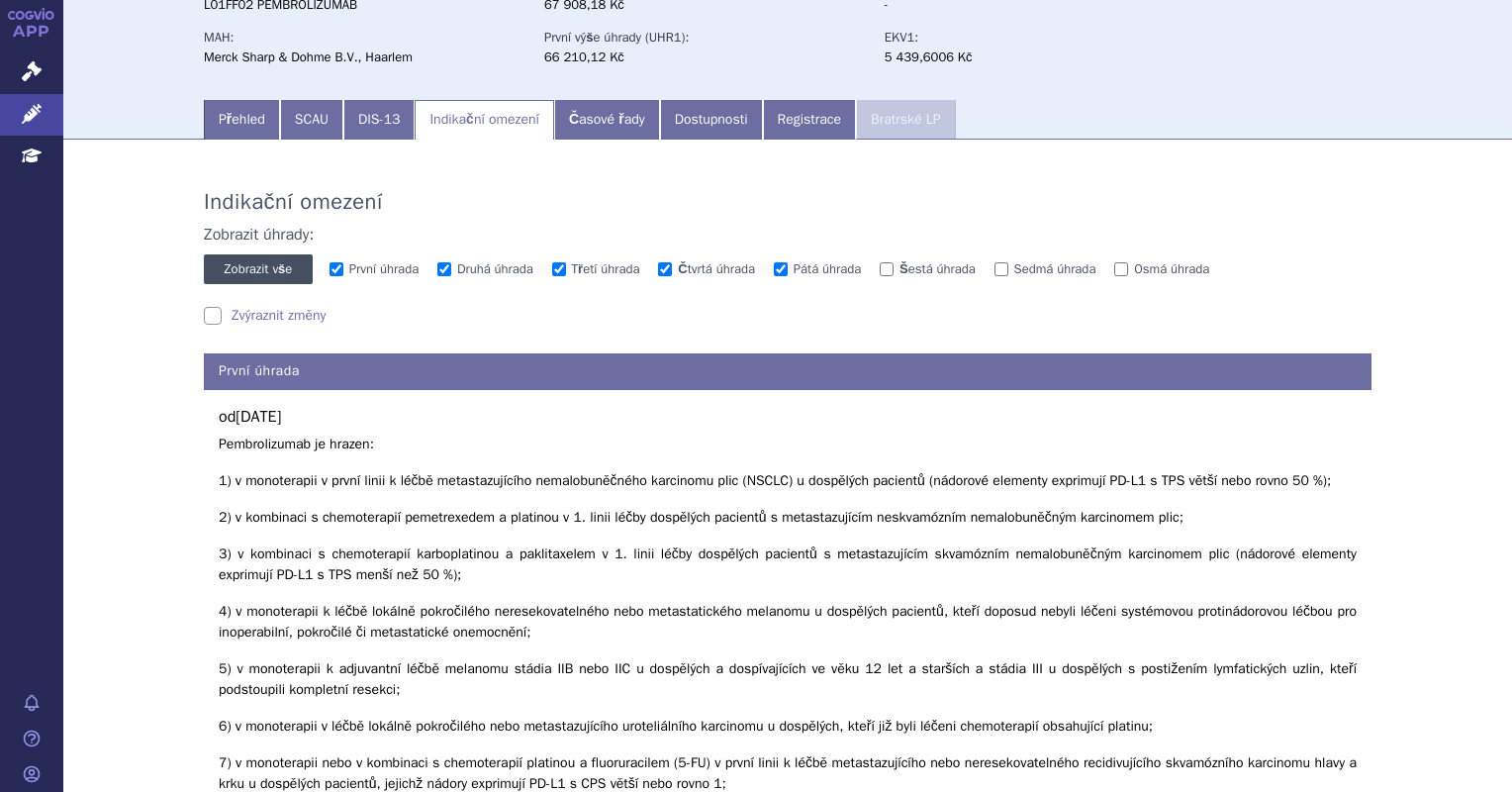 checkbox on "true" 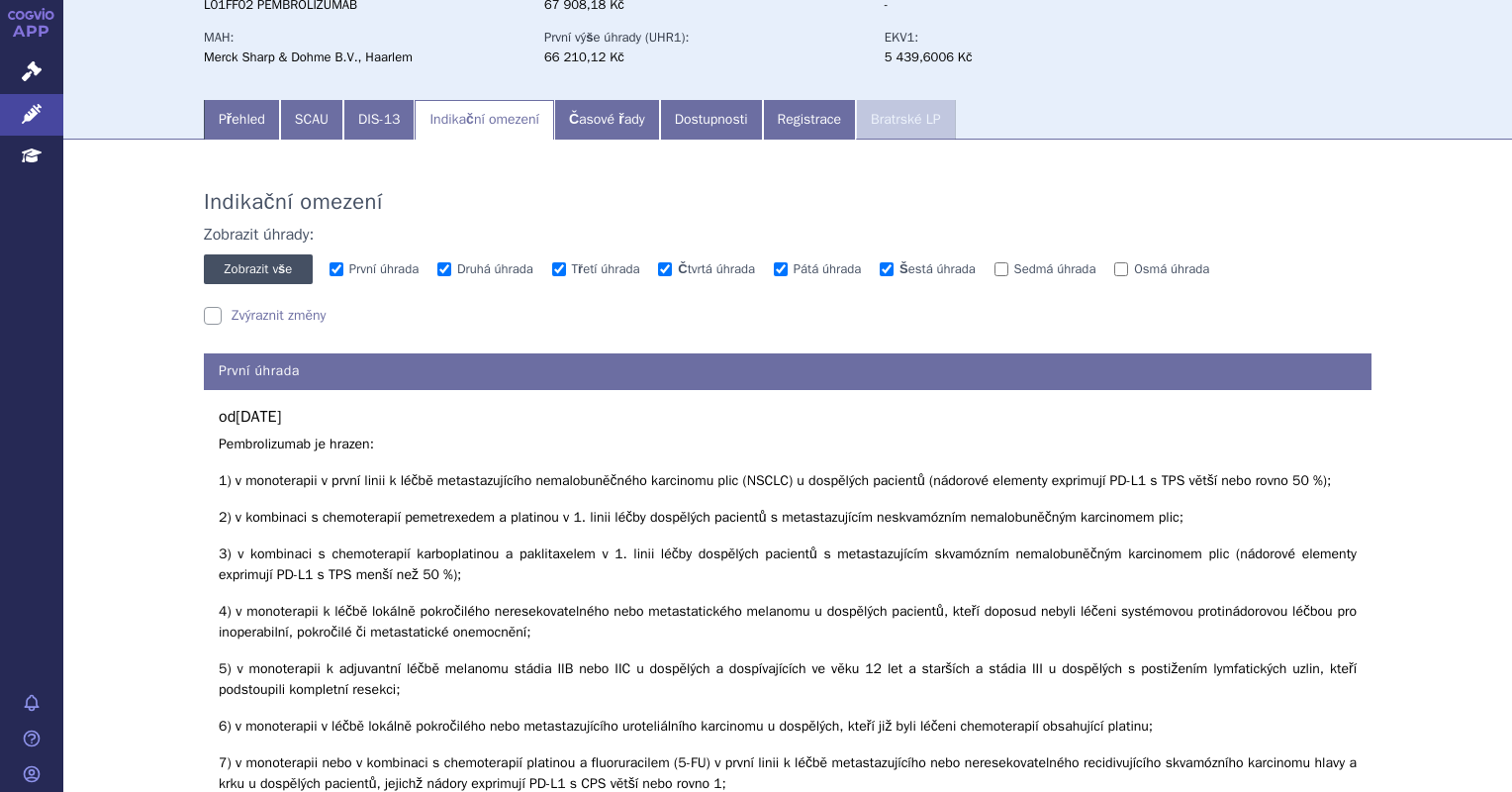 checkbox on "true" 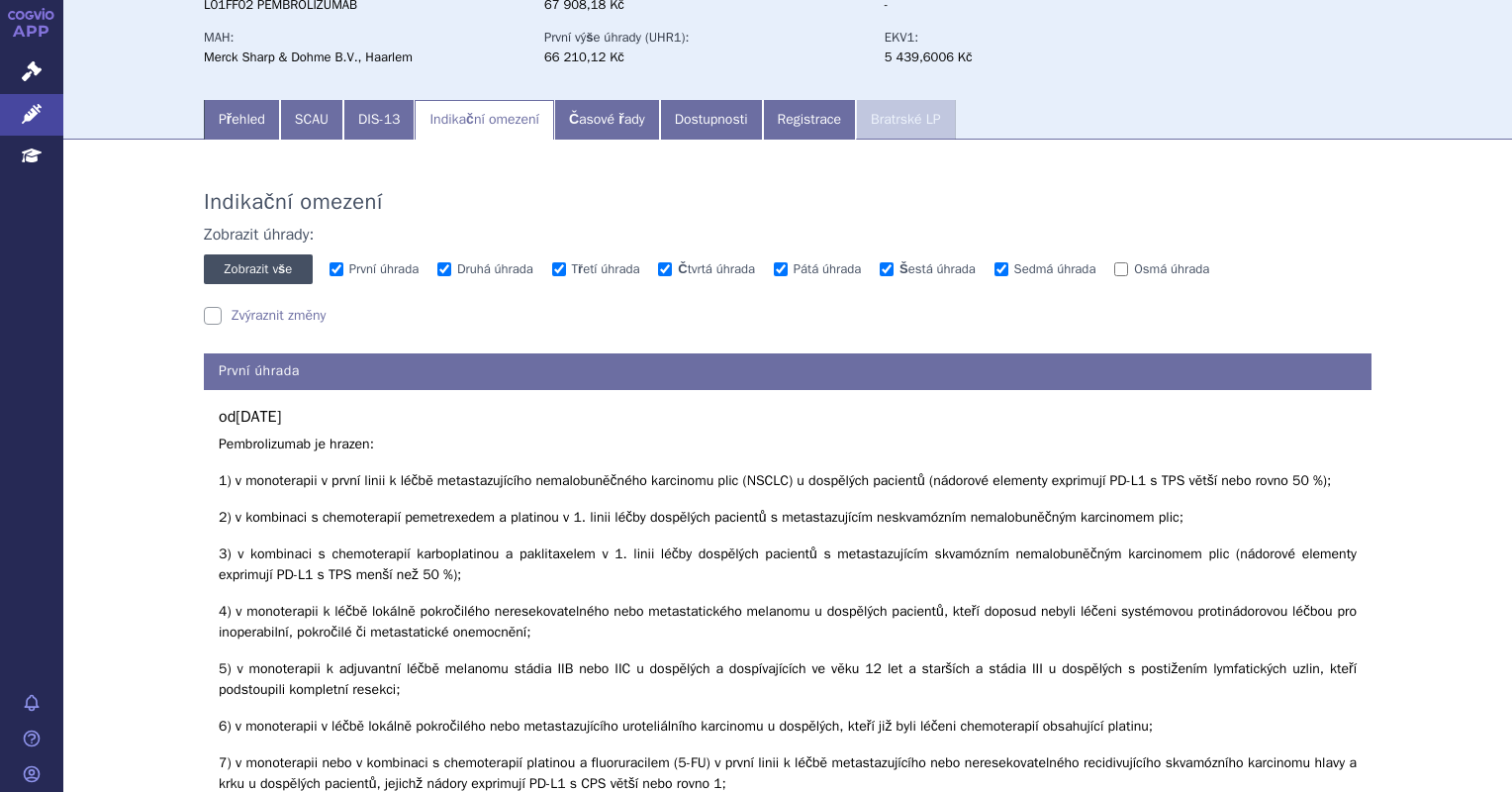 checkbox on "true" 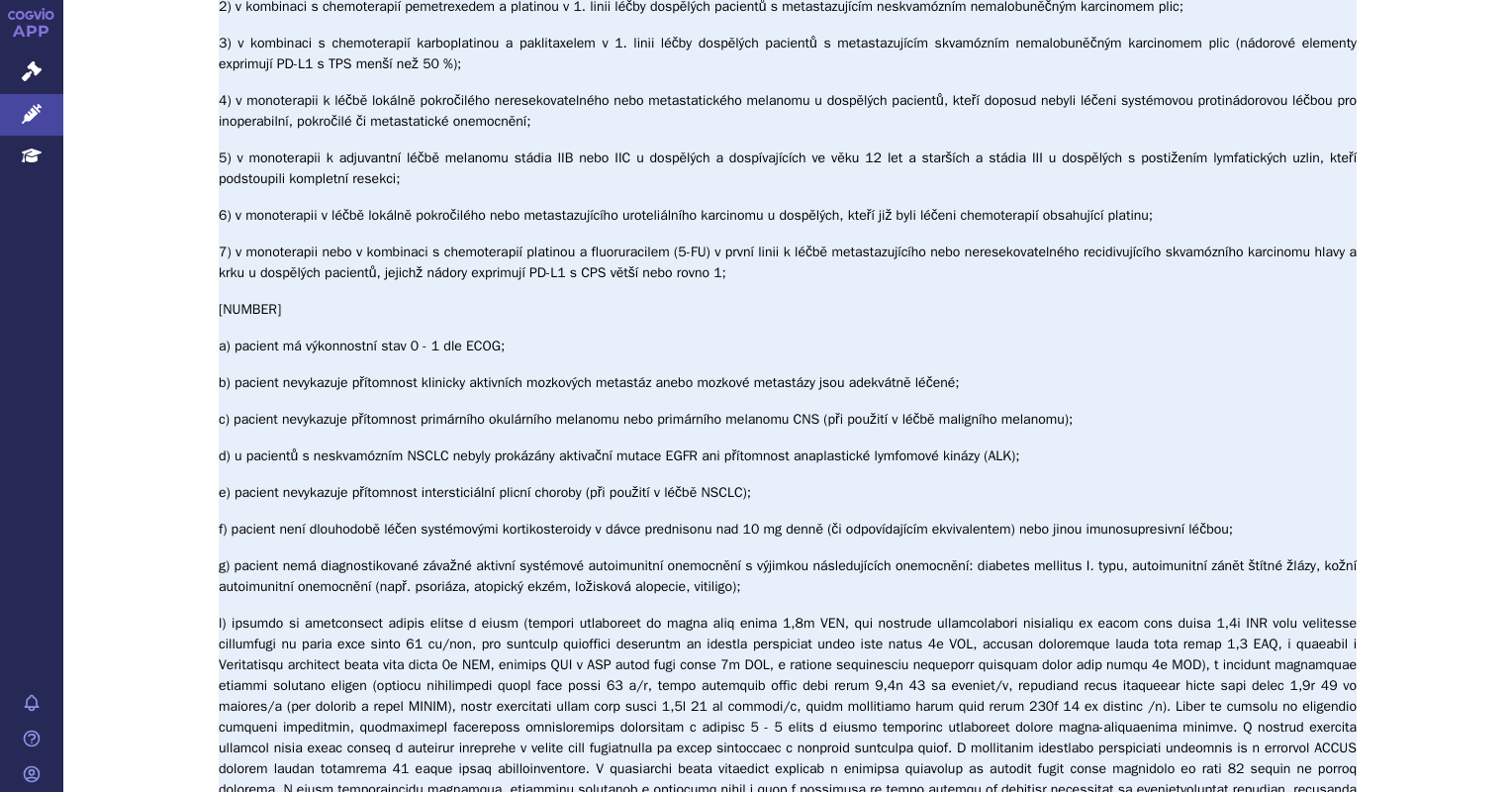 scroll, scrollTop: 0, scrollLeft: 0, axis: both 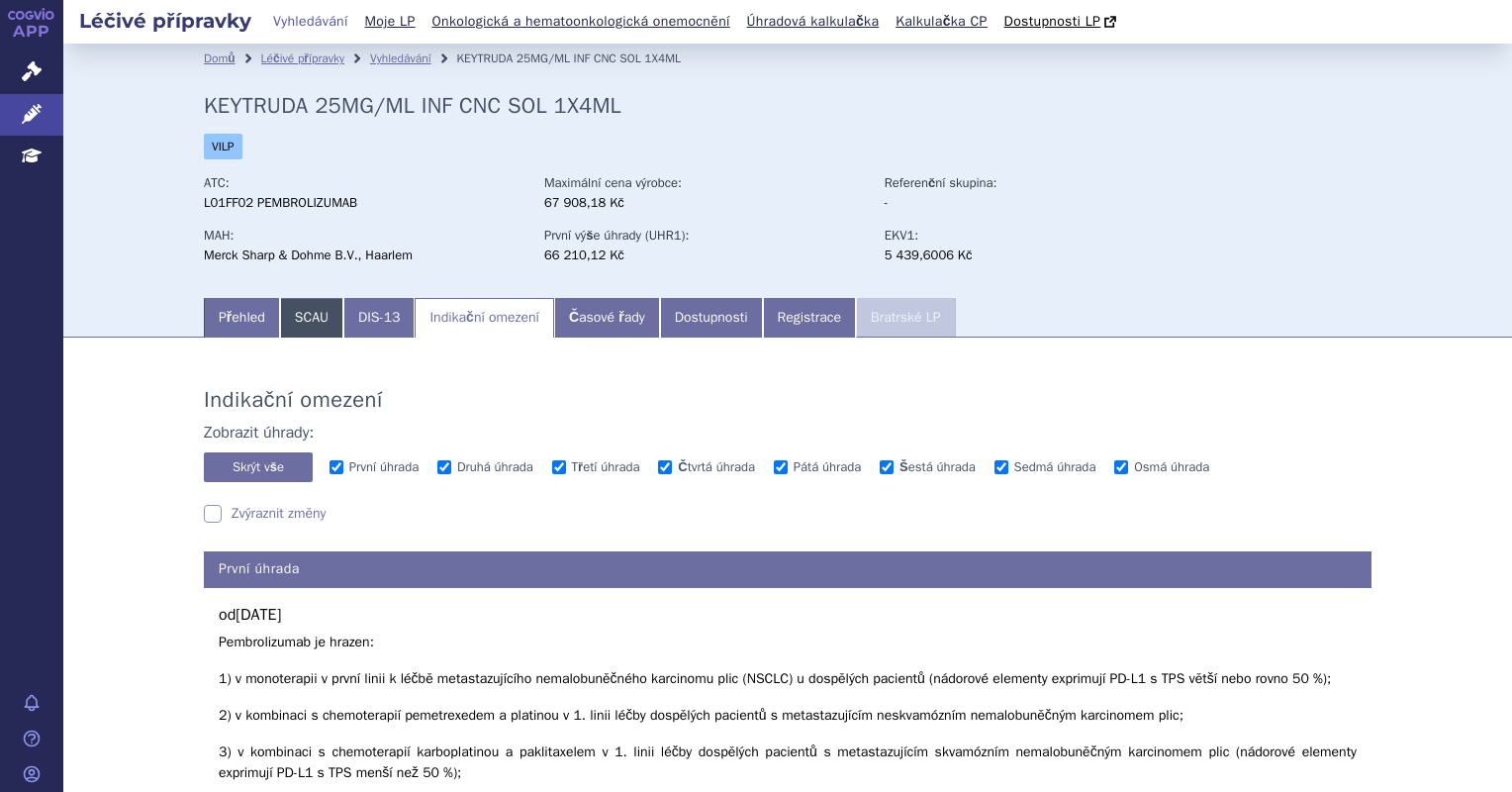 click on "SCAU" at bounding box center (312, 318) 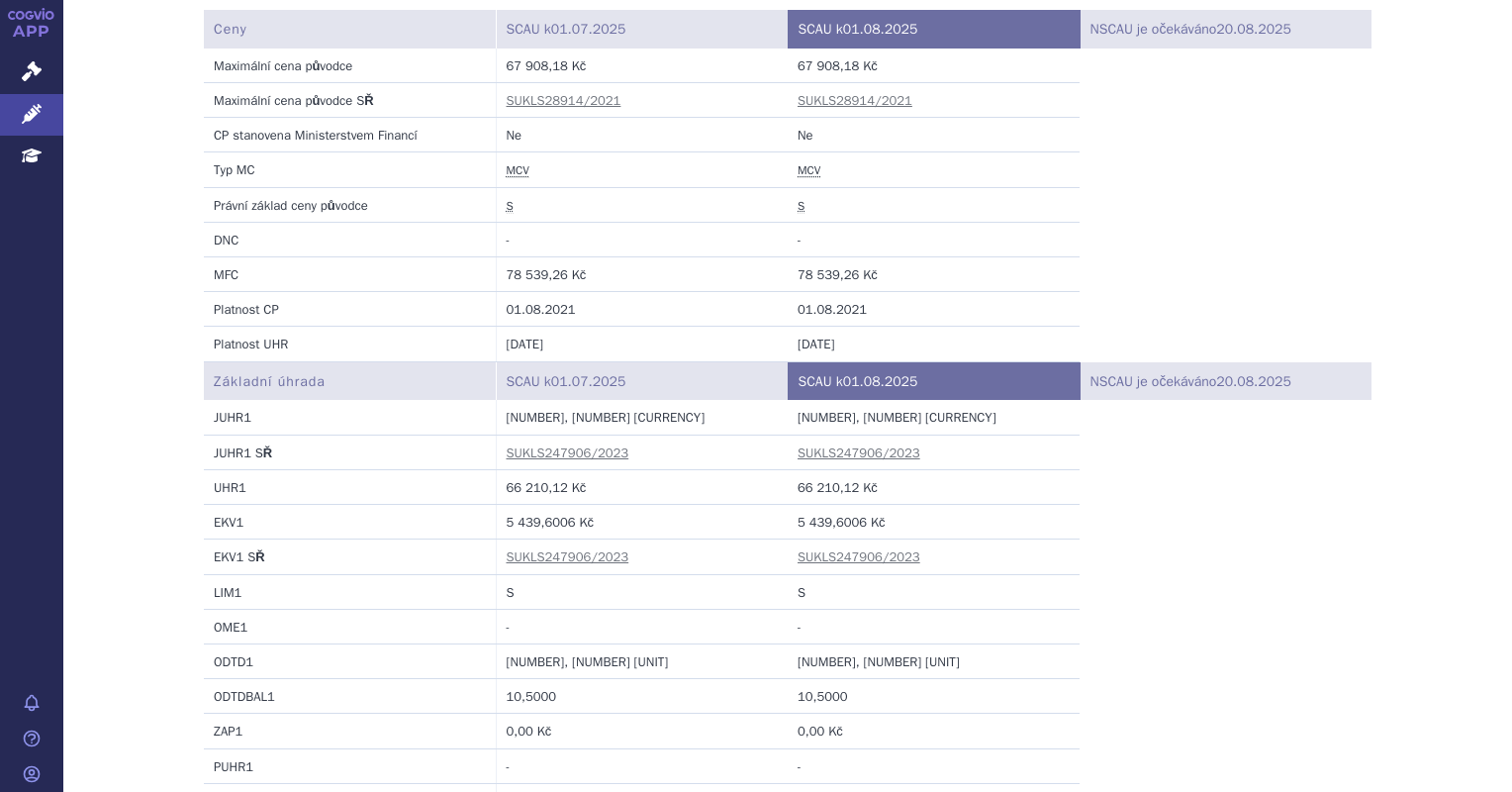scroll, scrollTop: 495, scrollLeft: 0, axis: vertical 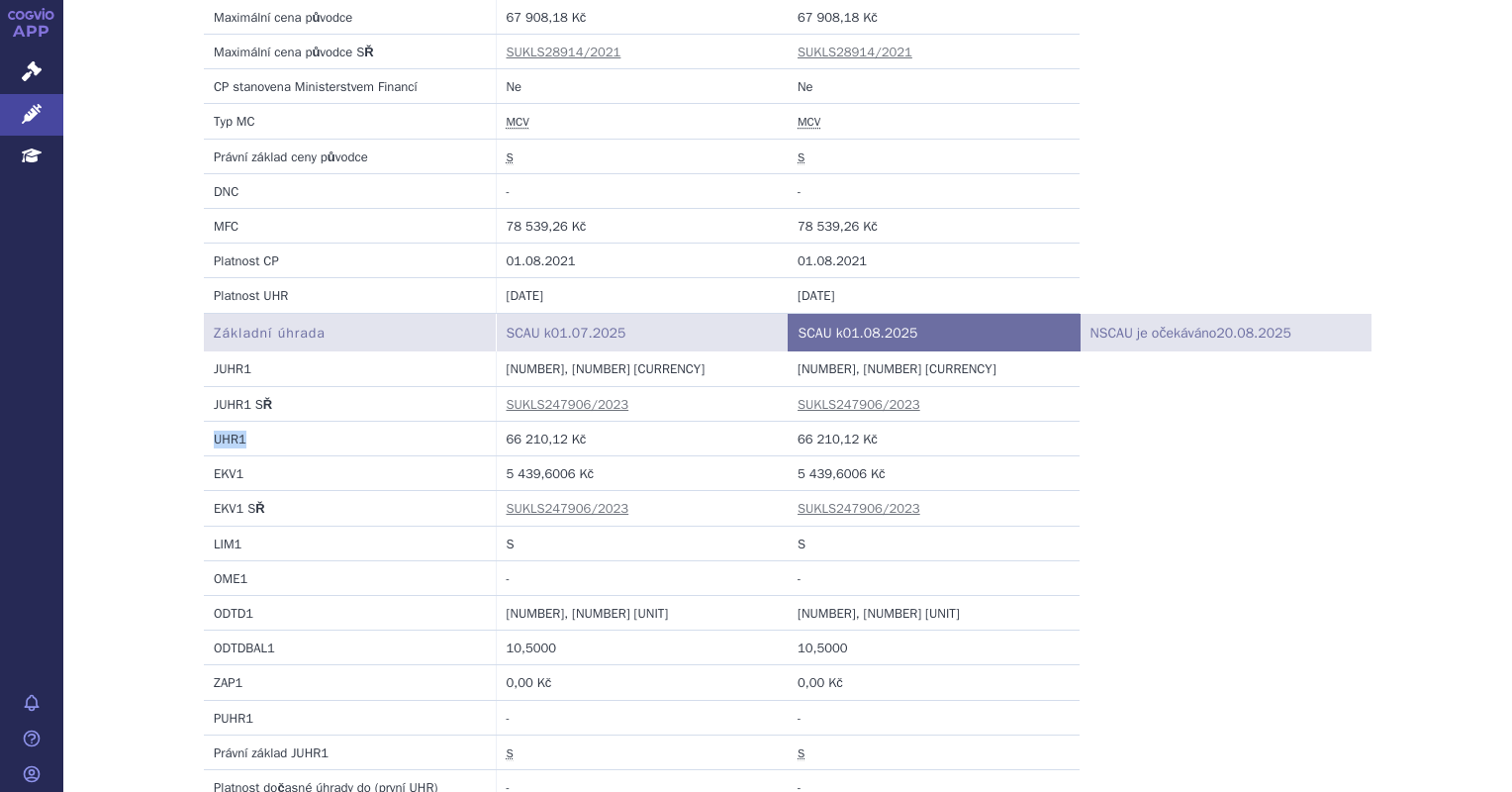 drag, startPoint x: 207, startPoint y: 439, endPoint x: 241, endPoint y: 440, distance: 34.014703 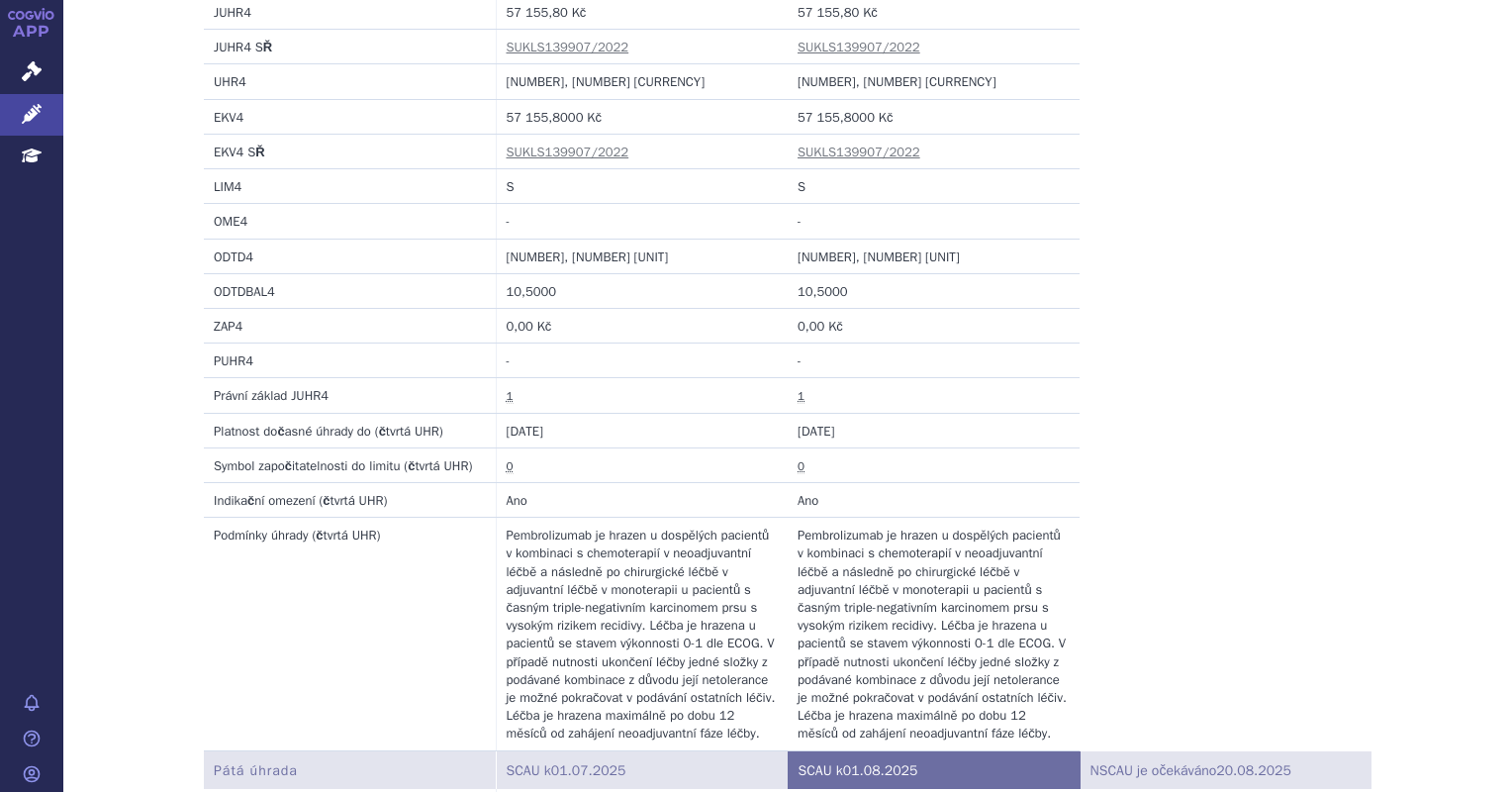 scroll, scrollTop: 5346, scrollLeft: 0, axis: vertical 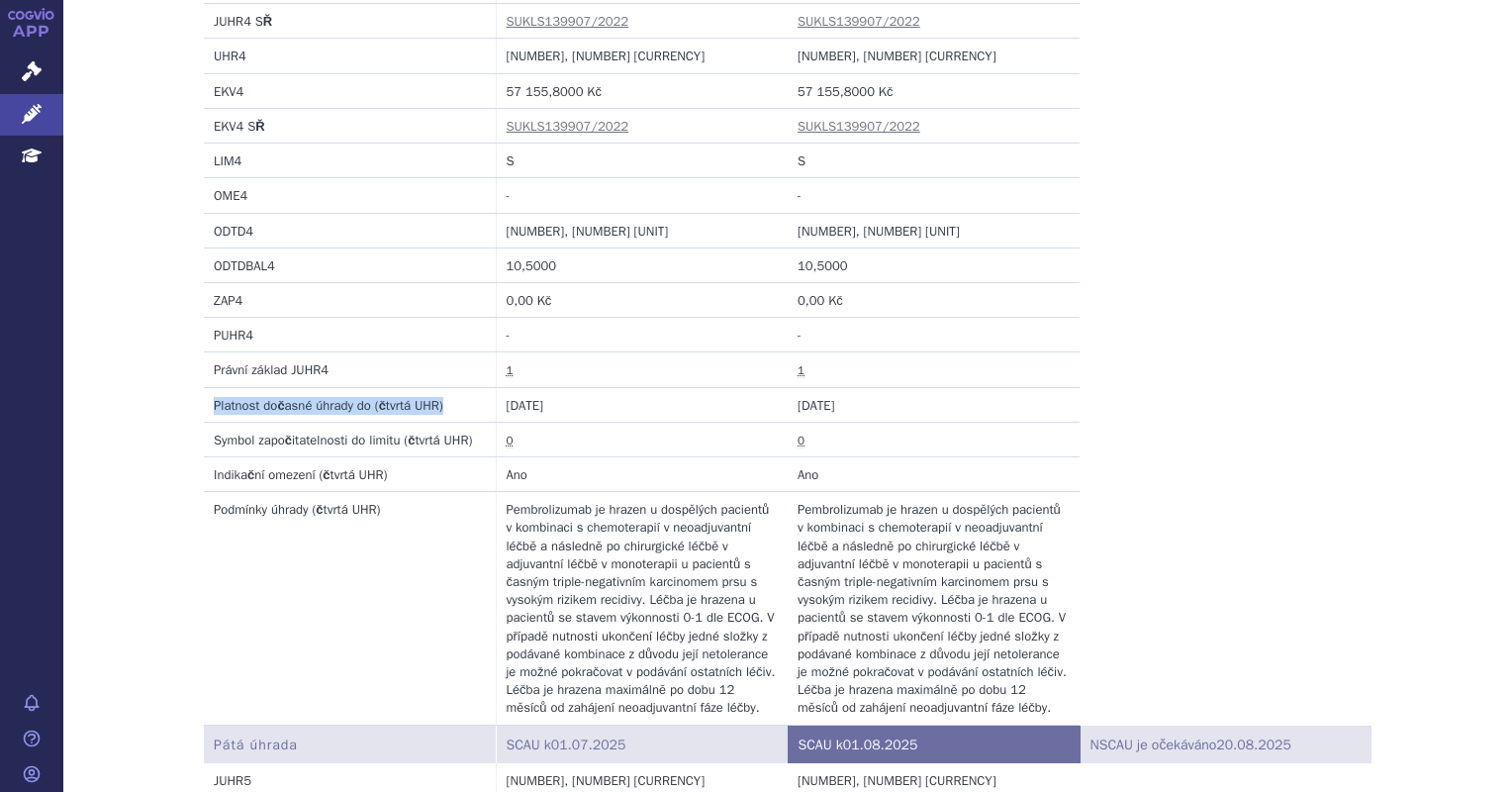 drag, startPoint x: 210, startPoint y: 610, endPoint x: 463, endPoint y: 601, distance: 253.16003 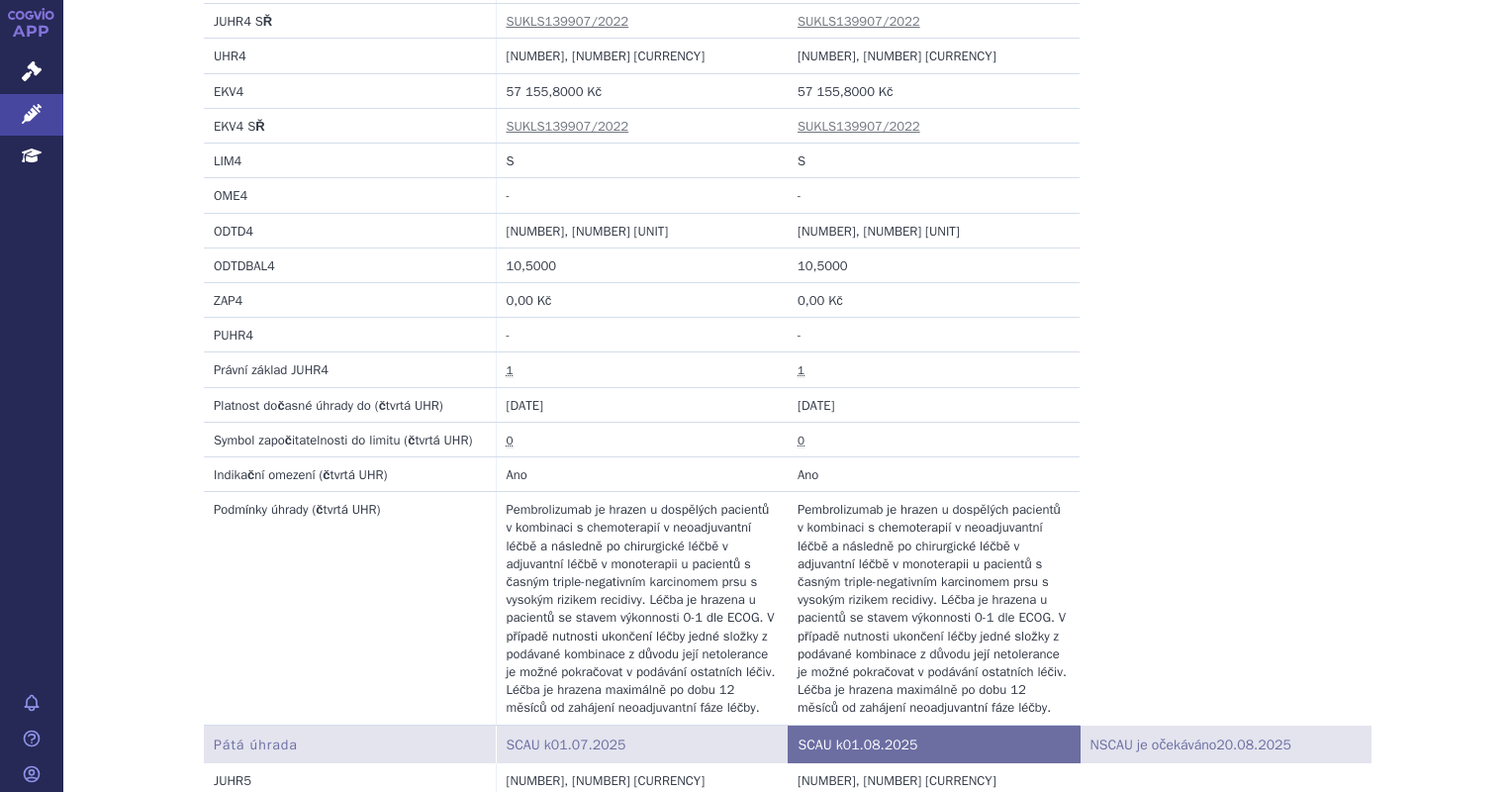 drag, startPoint x: 550, startPoint y: 600, endPoint x: 565, endPoint y: 604, distance: 15.524175 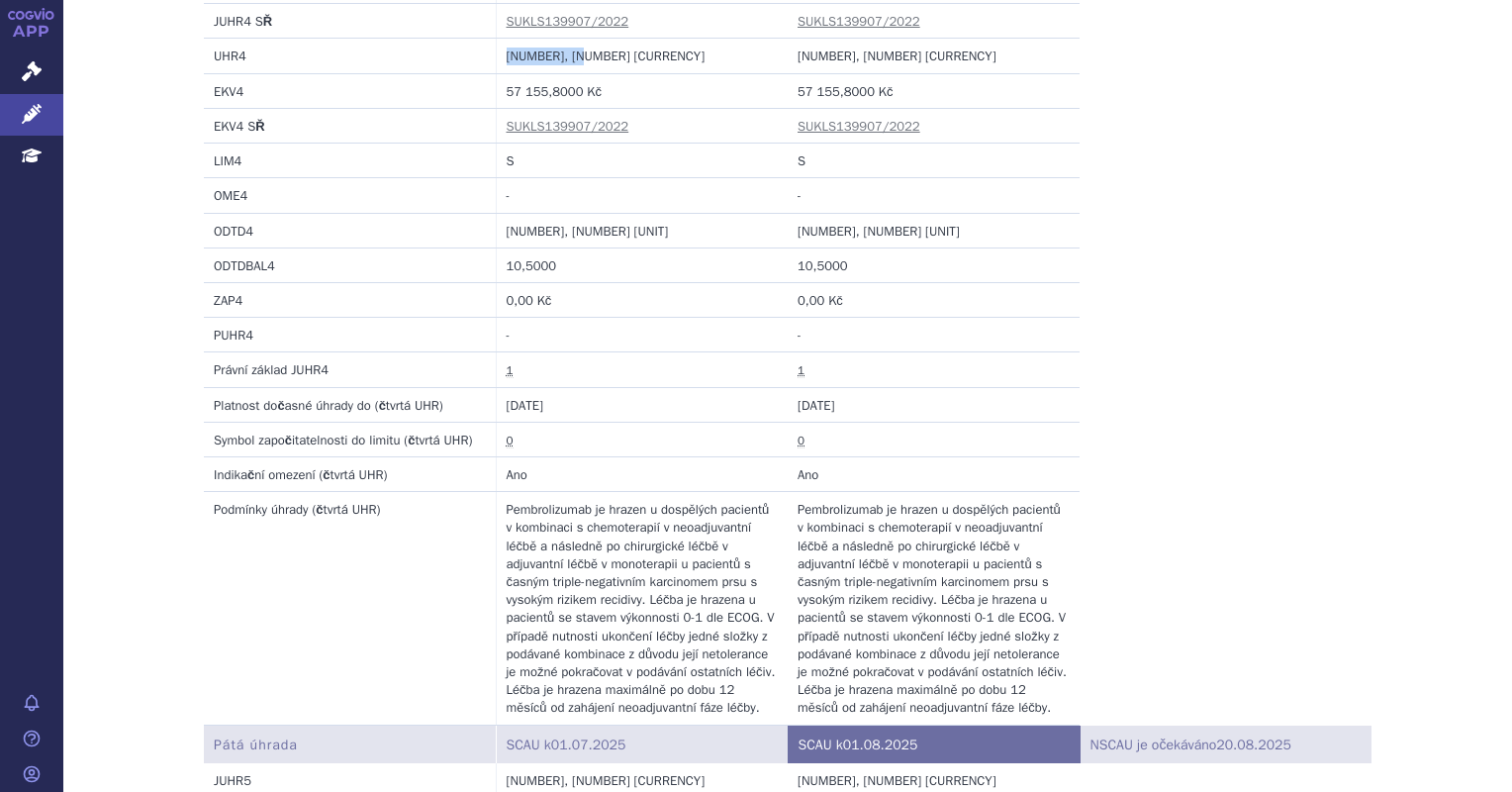 drag, startPoint x: 588, startPoint y: 260, endPoint x: 496, endPoint y: 259, distance: 92.00543 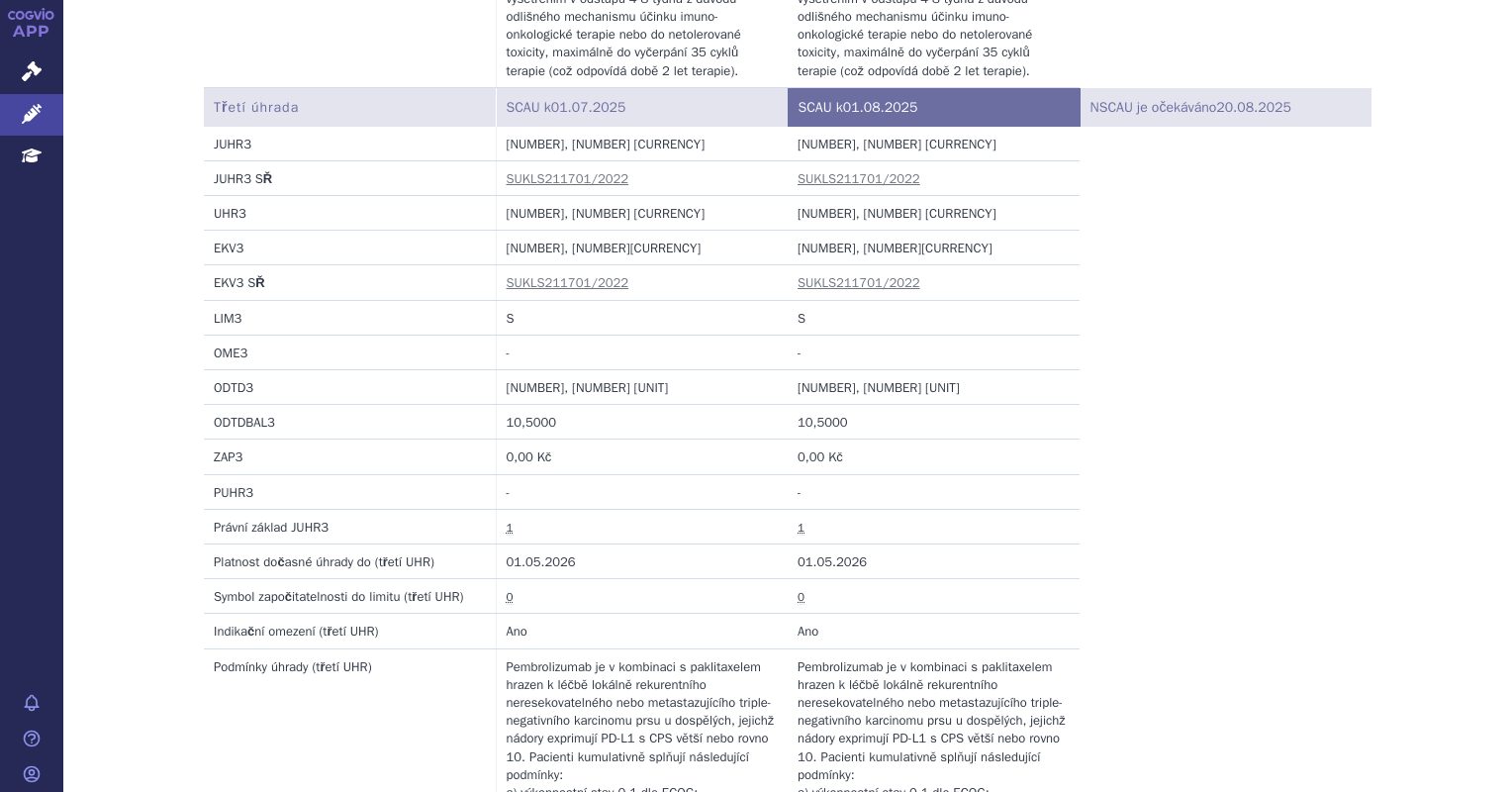 scroll, scrollTop: 4059, scrollLeft: 0, axis: vertical 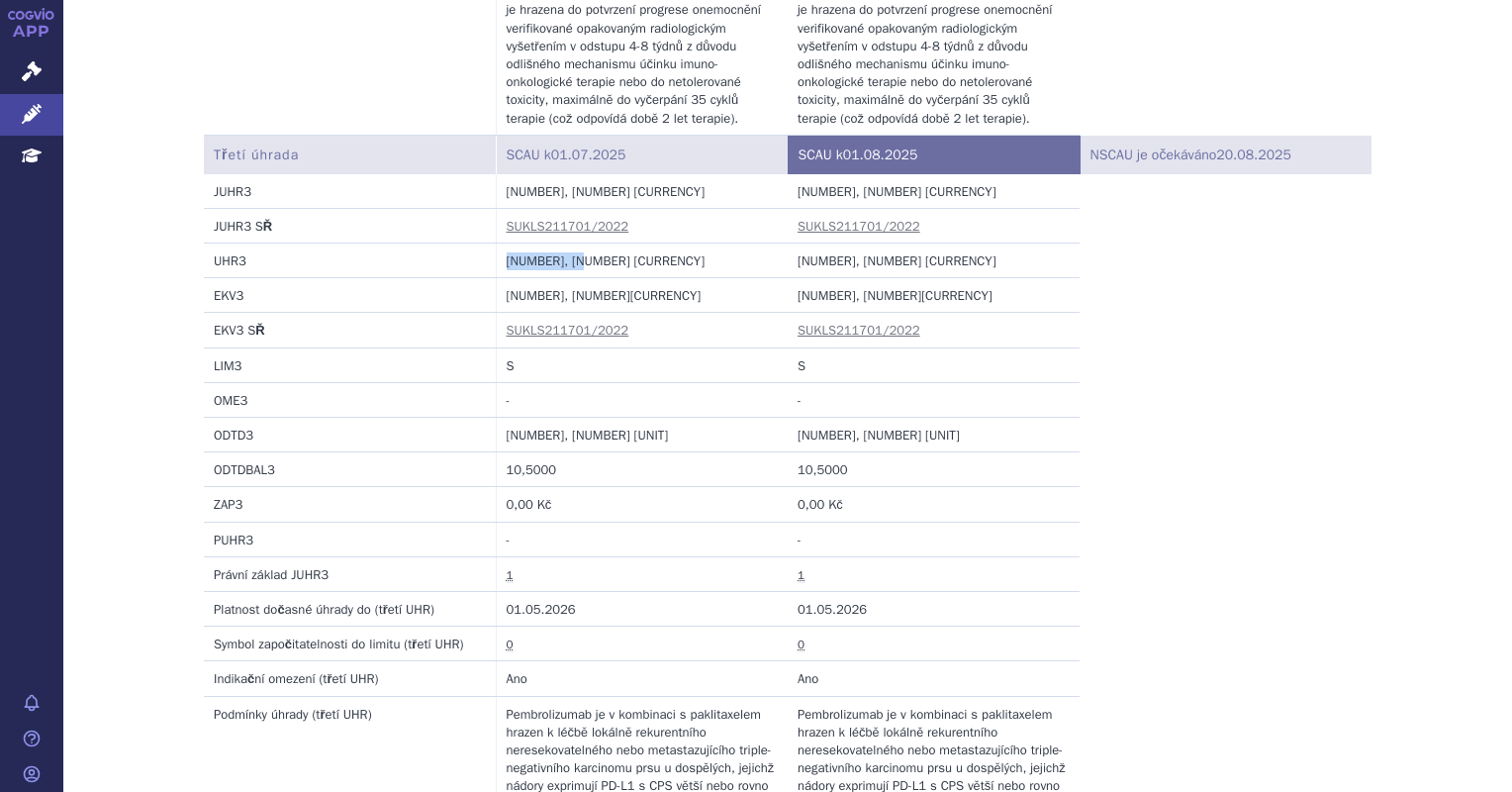 drag, startPoint x: 587, startPoint y: 451, endPoint x: 494, endPoint y: 445, distance: 93.19335 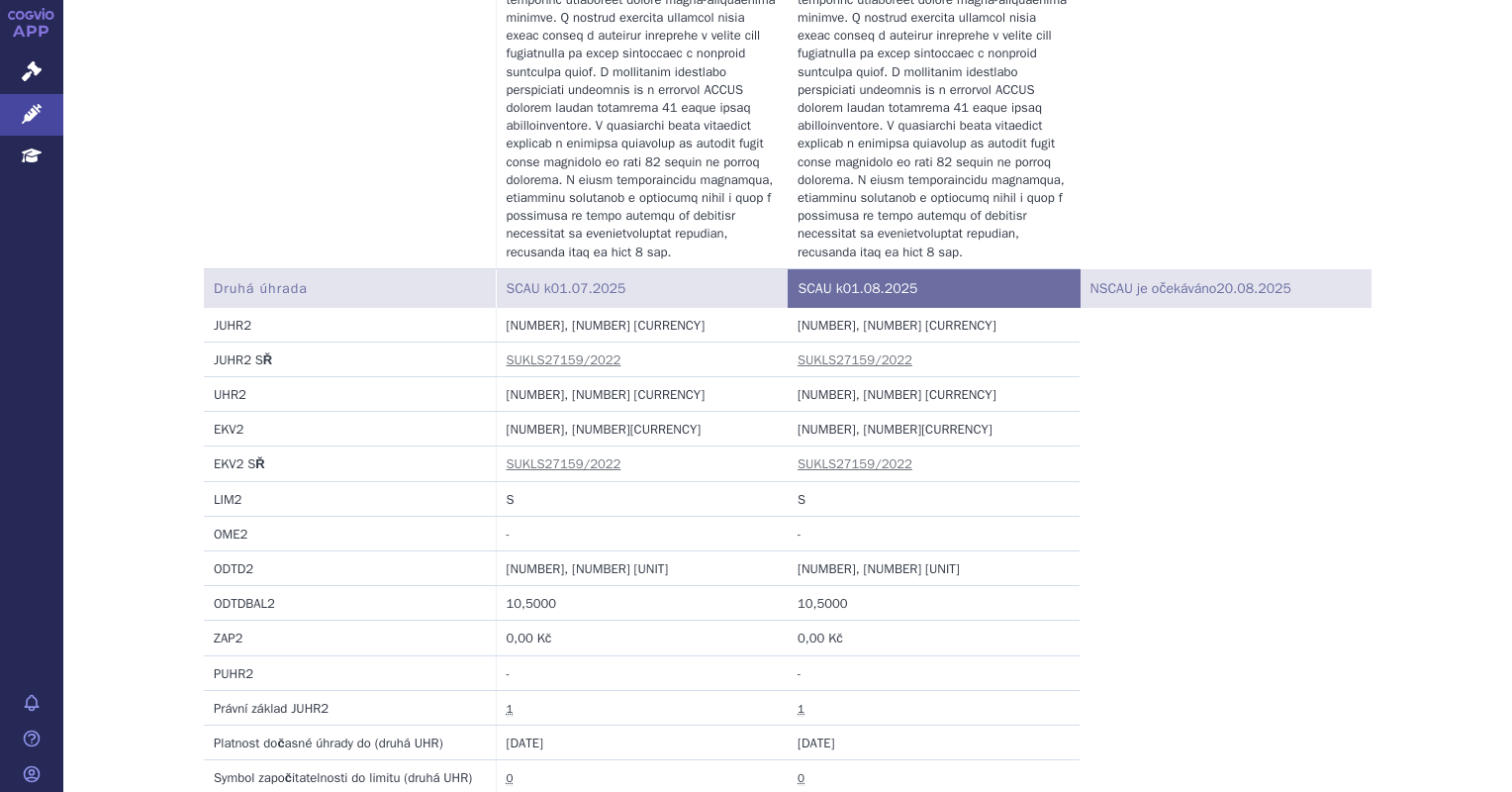 scroll, scrollTop: 3069, scrollLeft: 0, axis: vertical 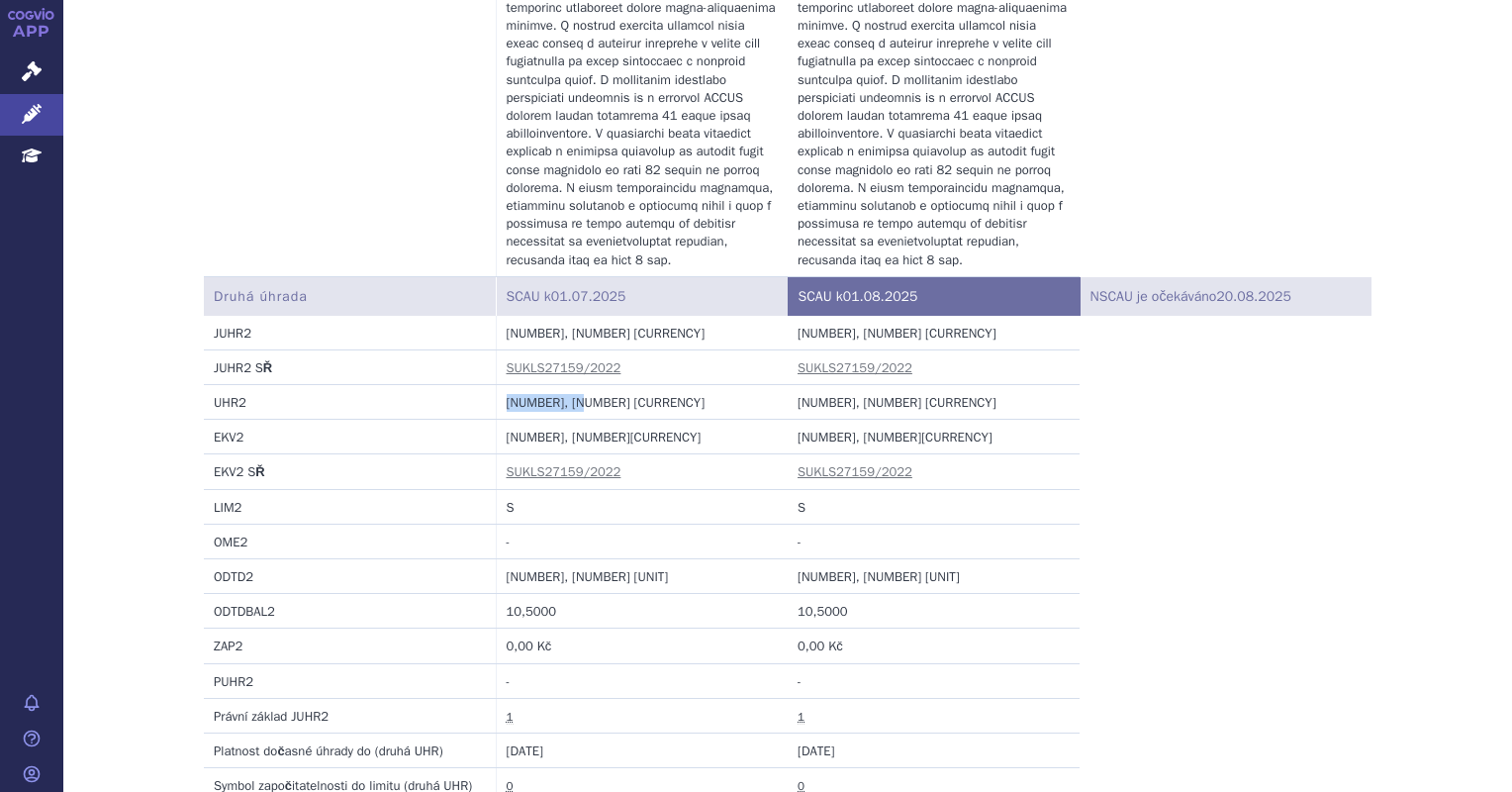 drag, startPoint x: 578, startPoint y: 579, endPoint x: 485, endPoint y: 574, distance: 93.13431 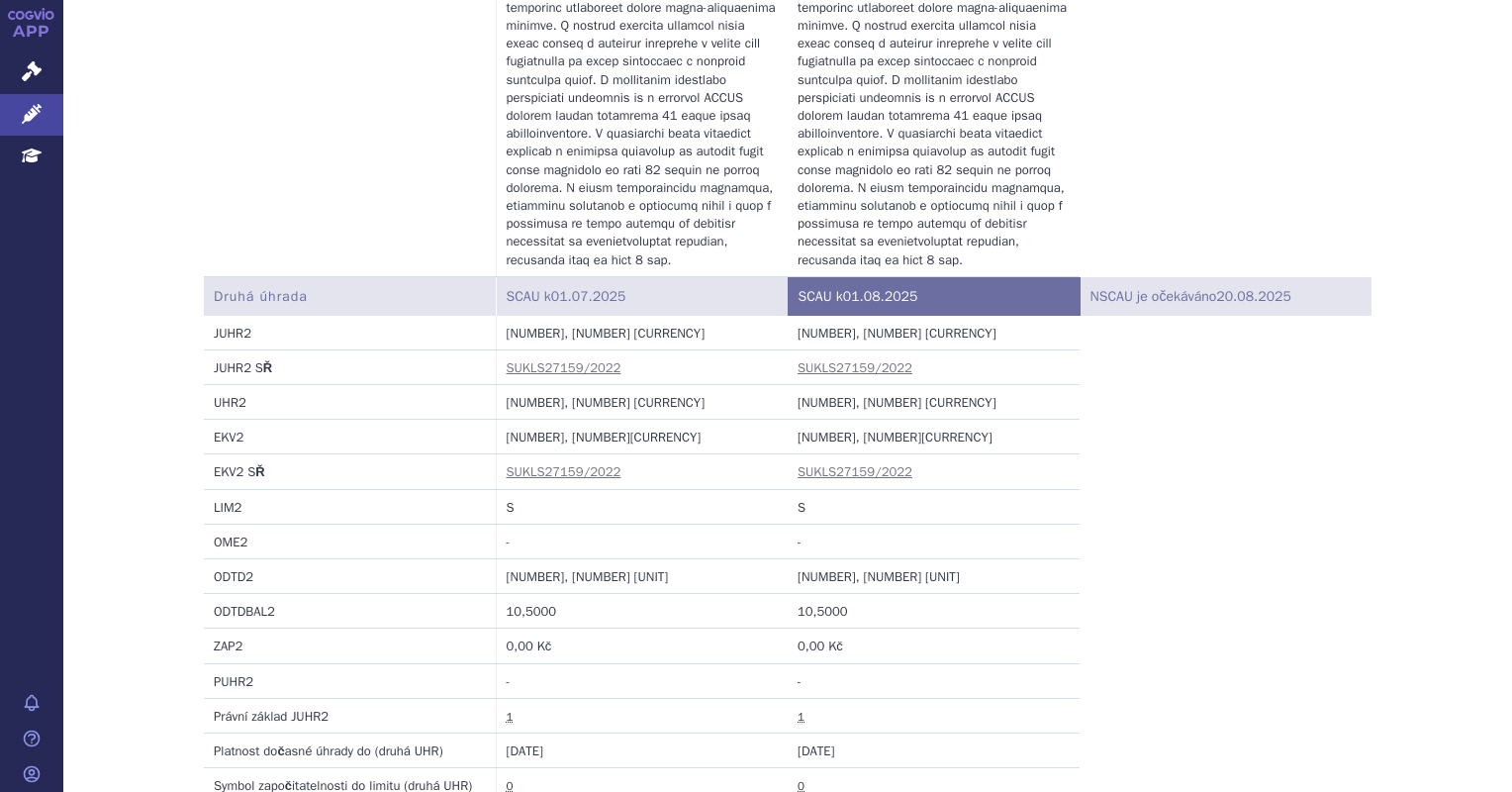 click on "[NUMBER], [NUMBER] [CURRENCY]" at bounding box center [933, 402] 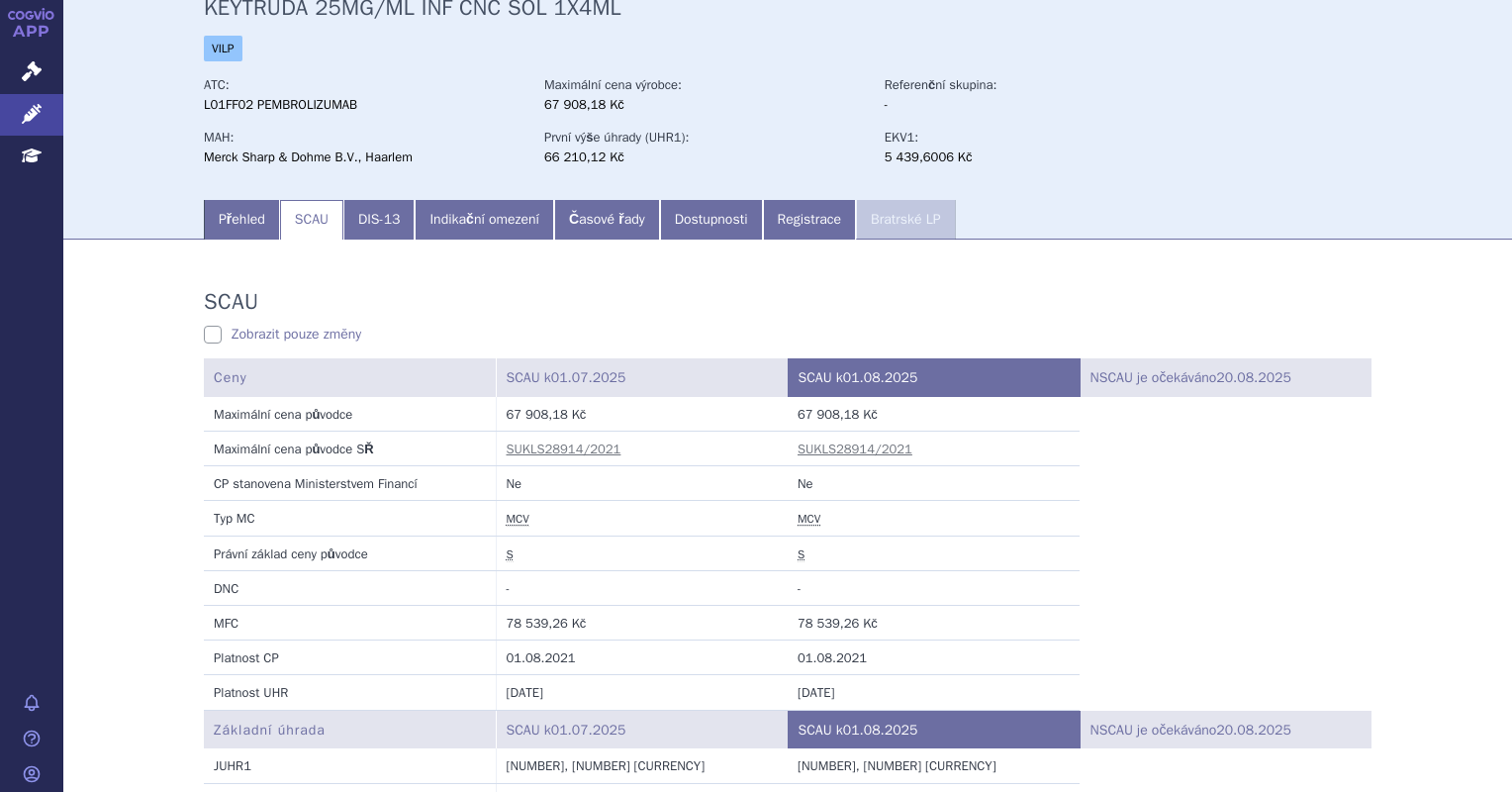 scroll, scrollTop: 0, scrollLeft: 0, axis: both 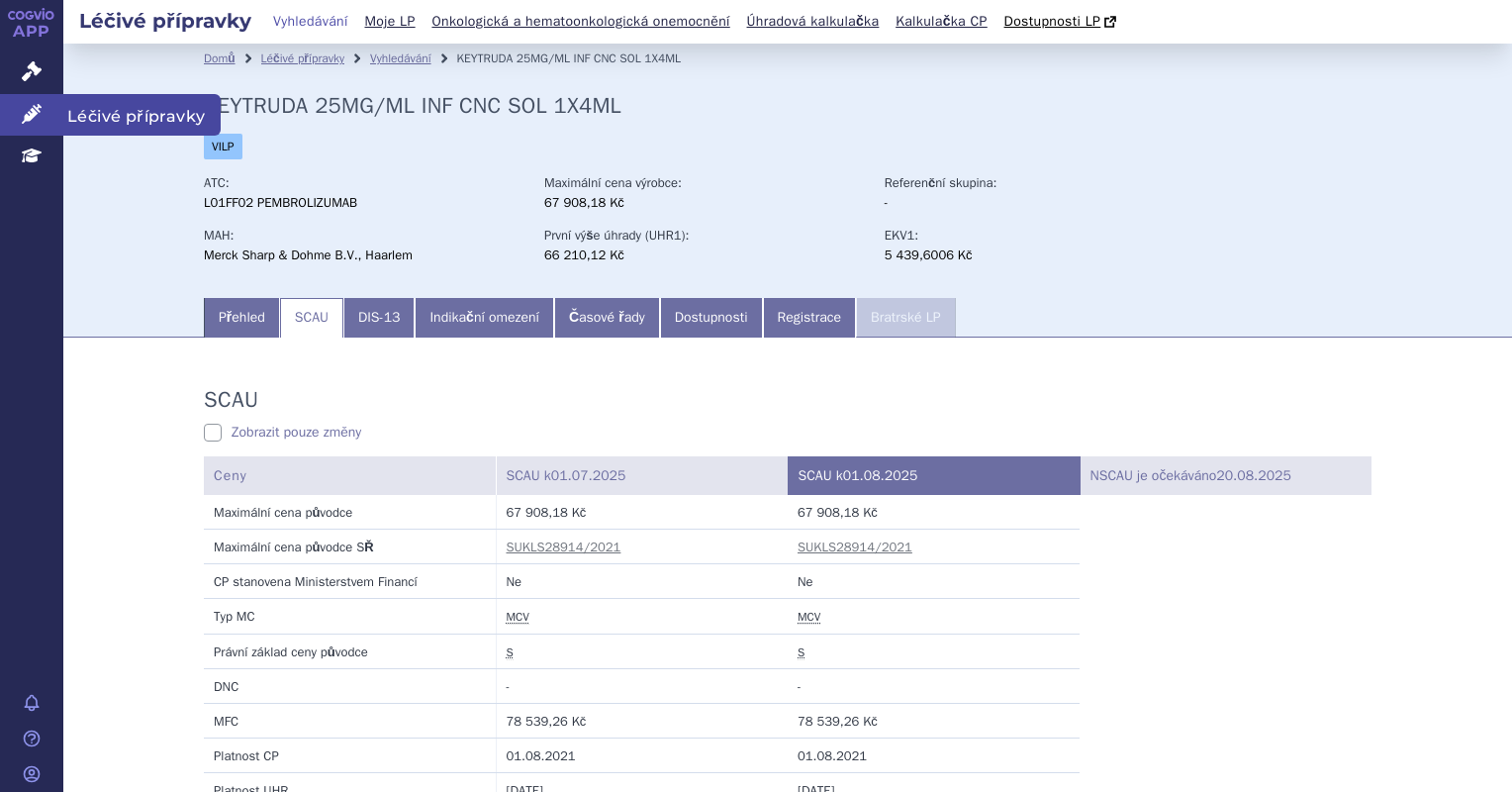click on "Léčivé přípravky" at bounding box center (32, 115) 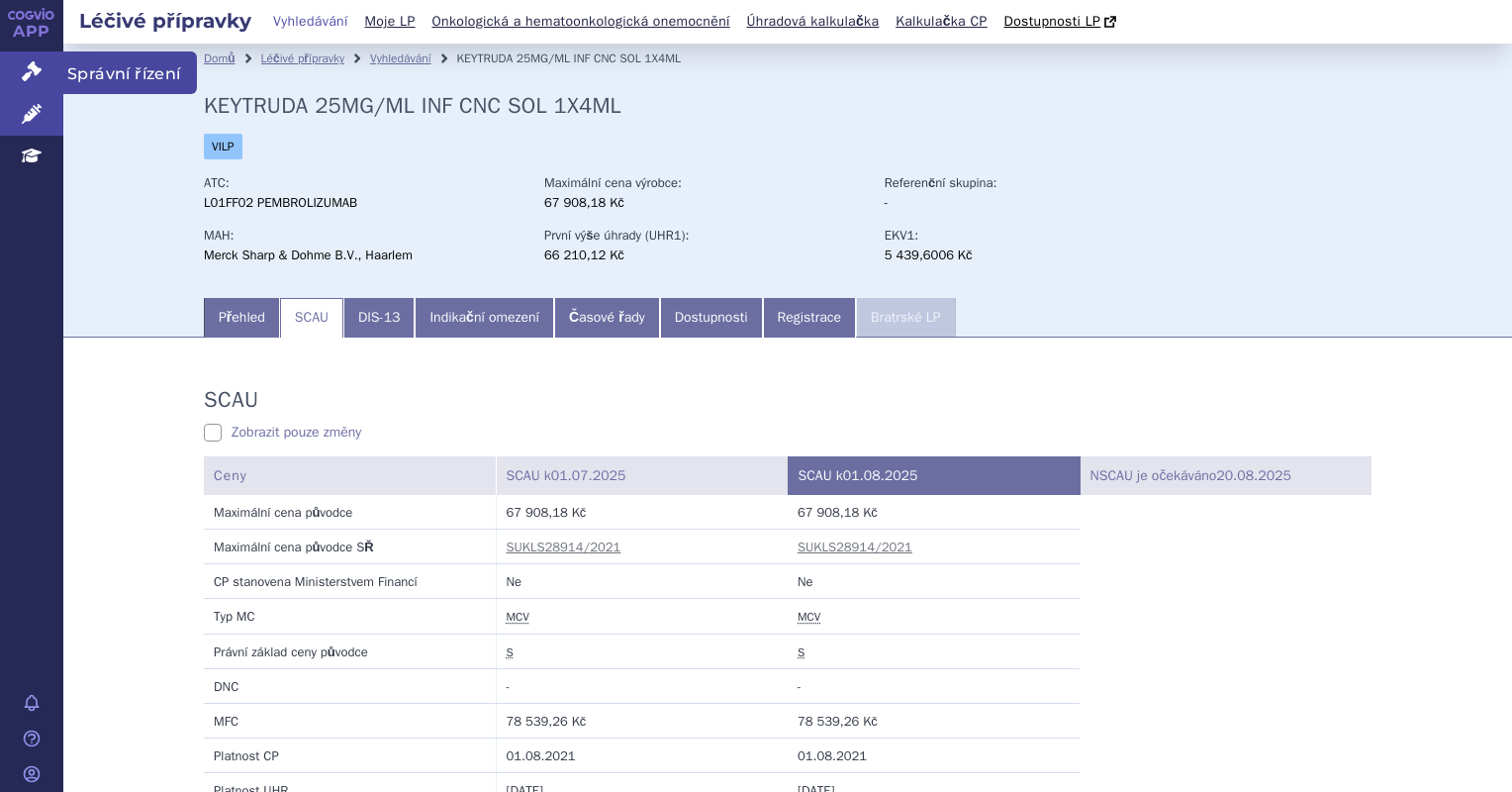 click 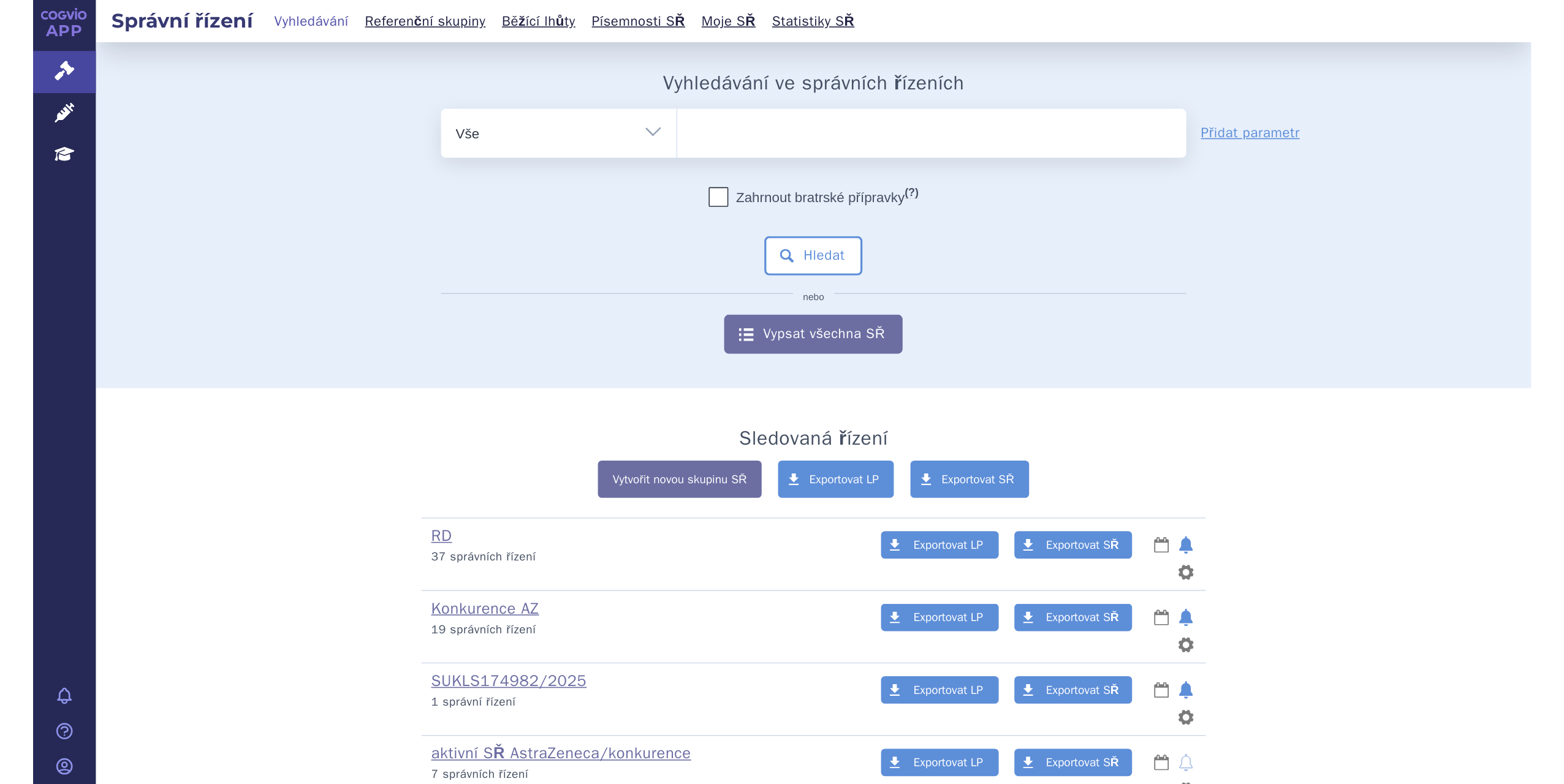 scroll, scrollTop: 0, scrollLeft: 0, axis: both 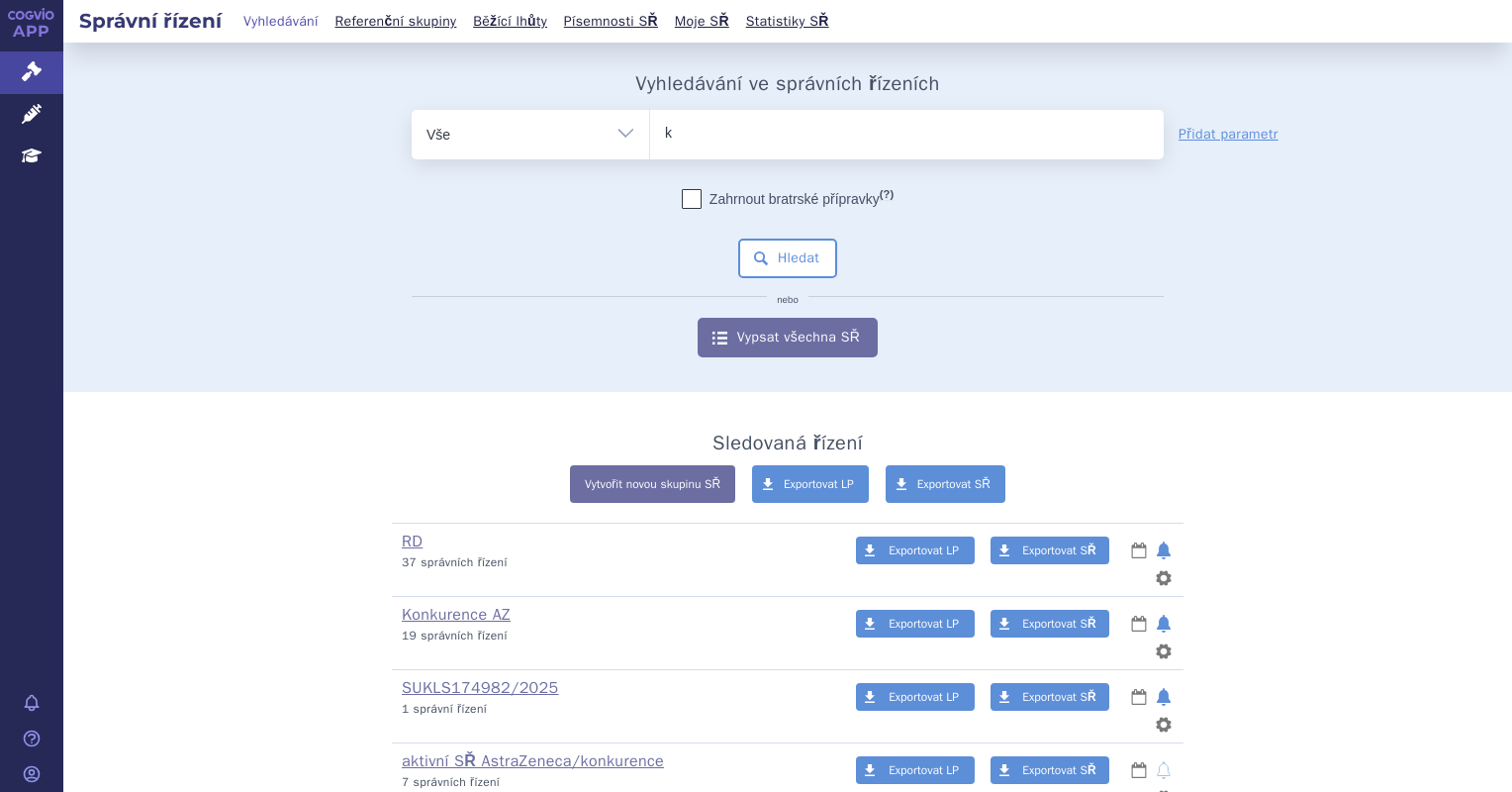 type on "ke" 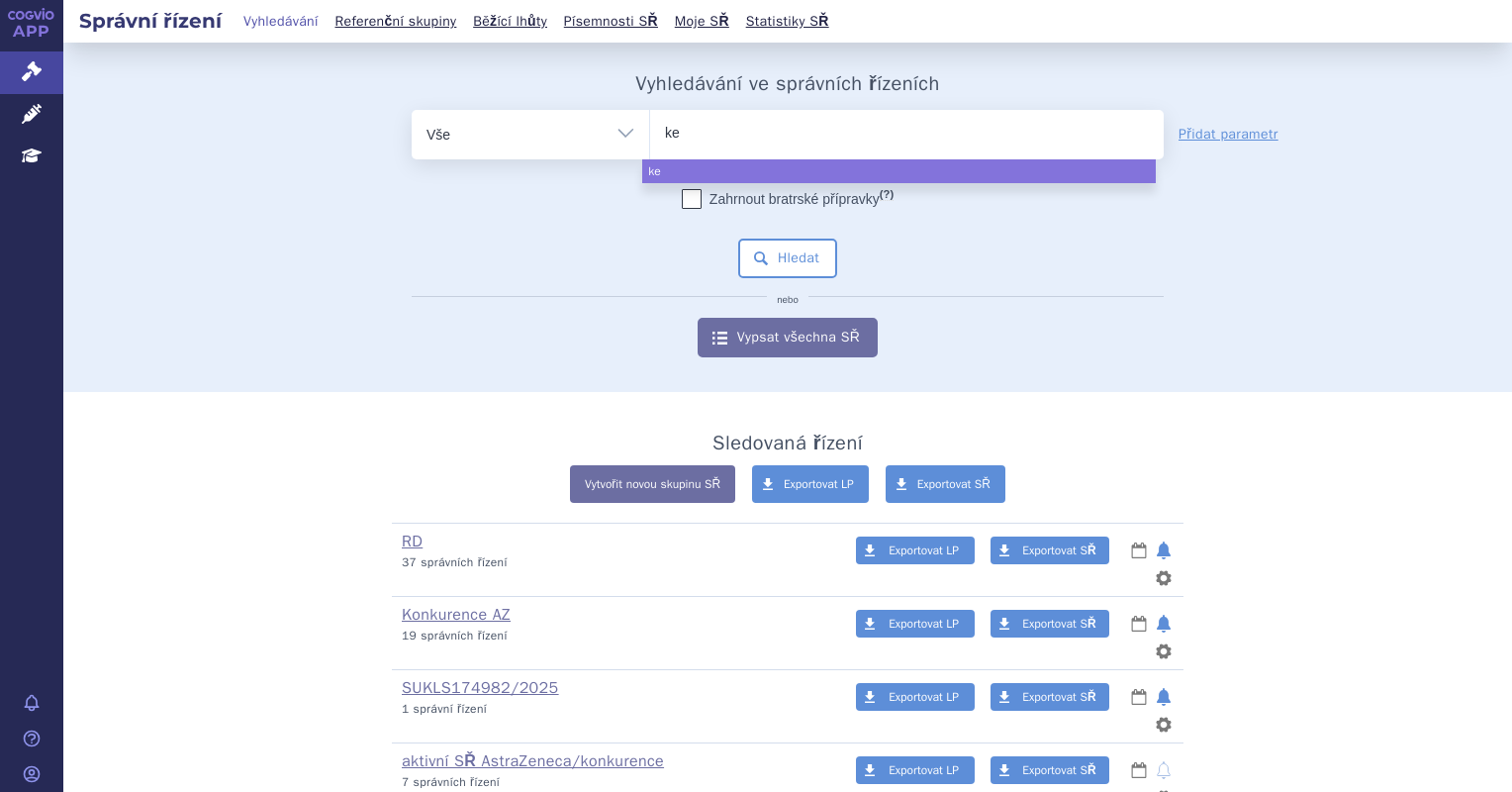 type on "key" 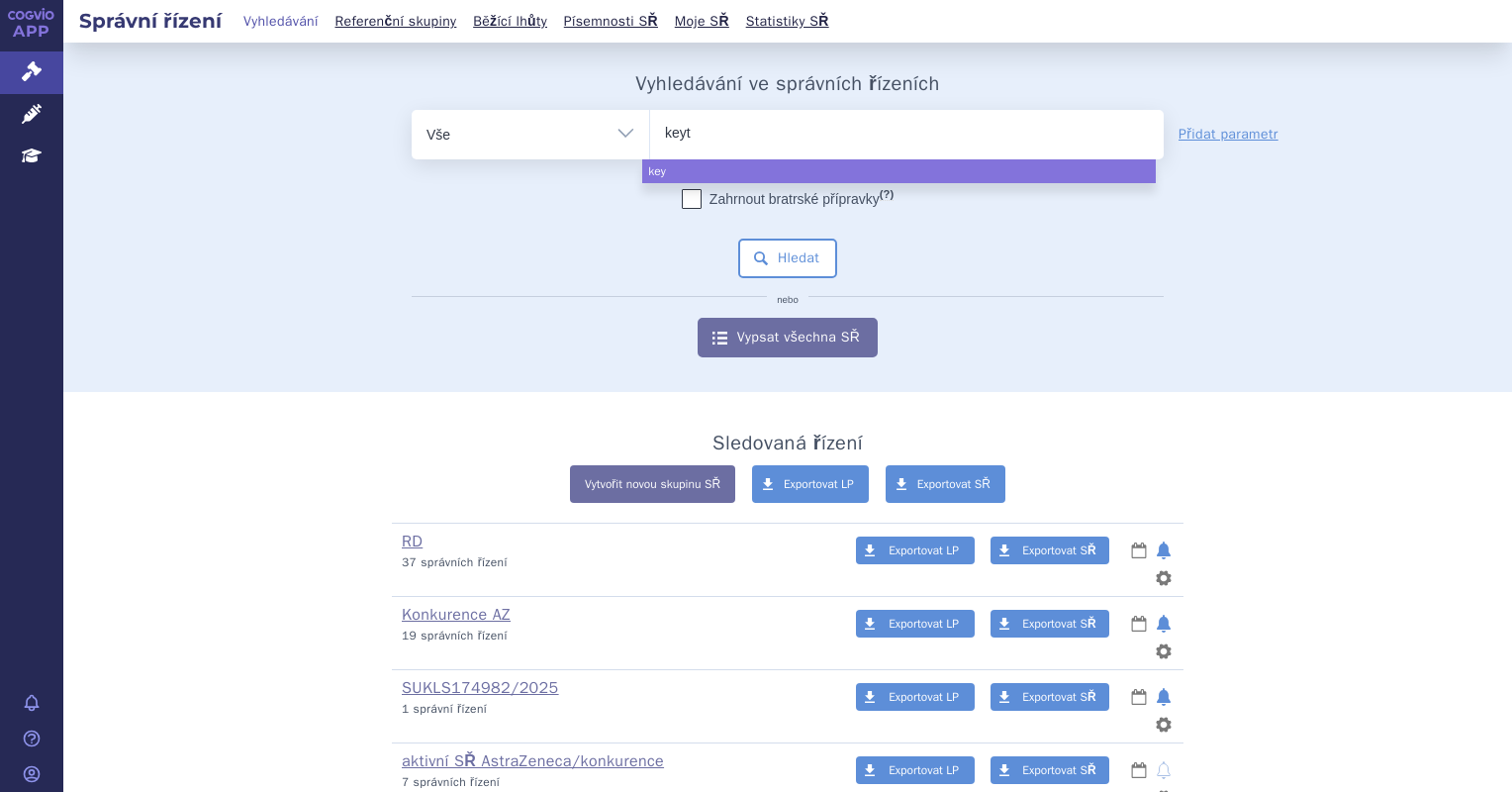 type on "keytr" 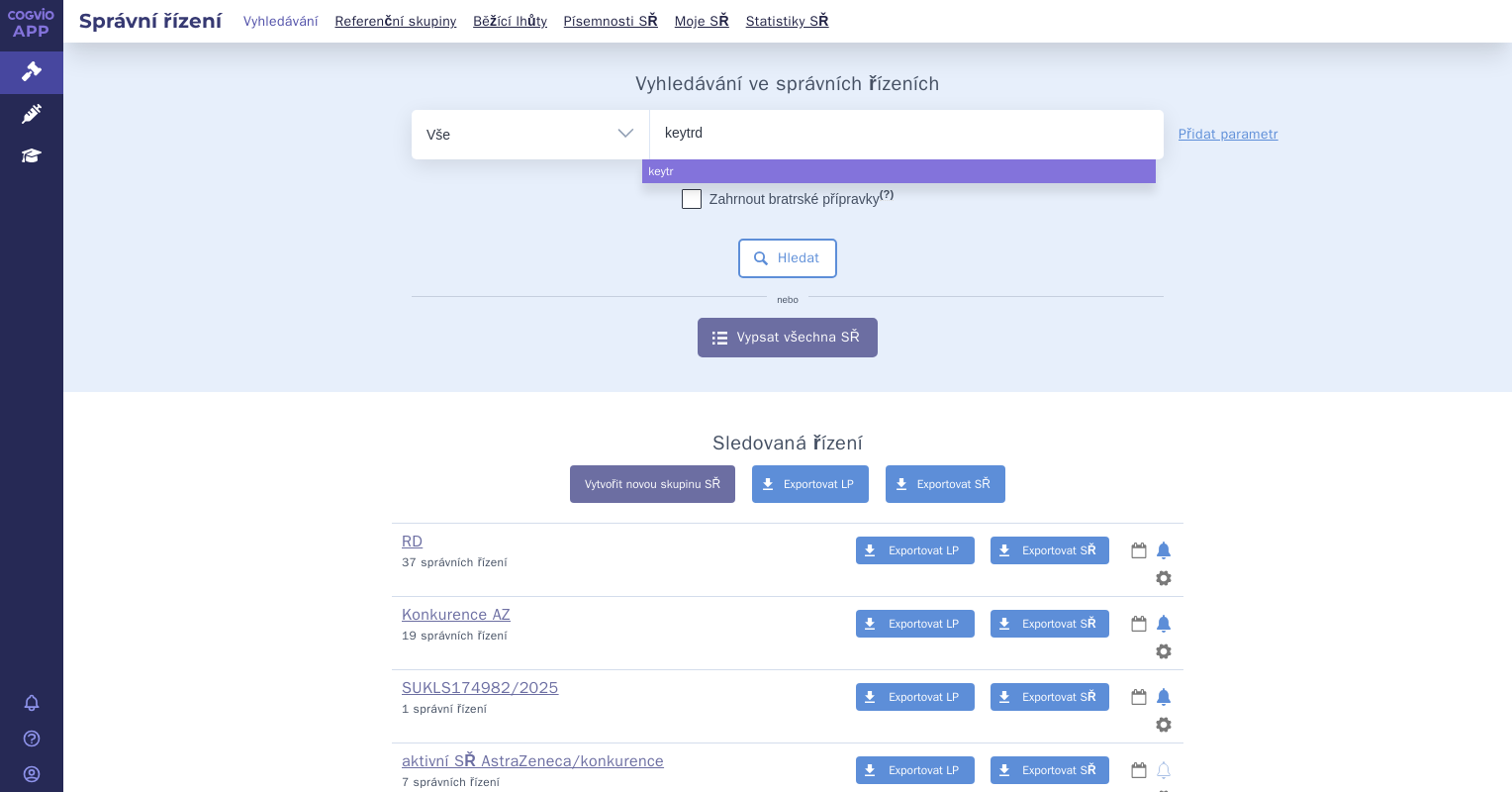 type on "keytrdu" 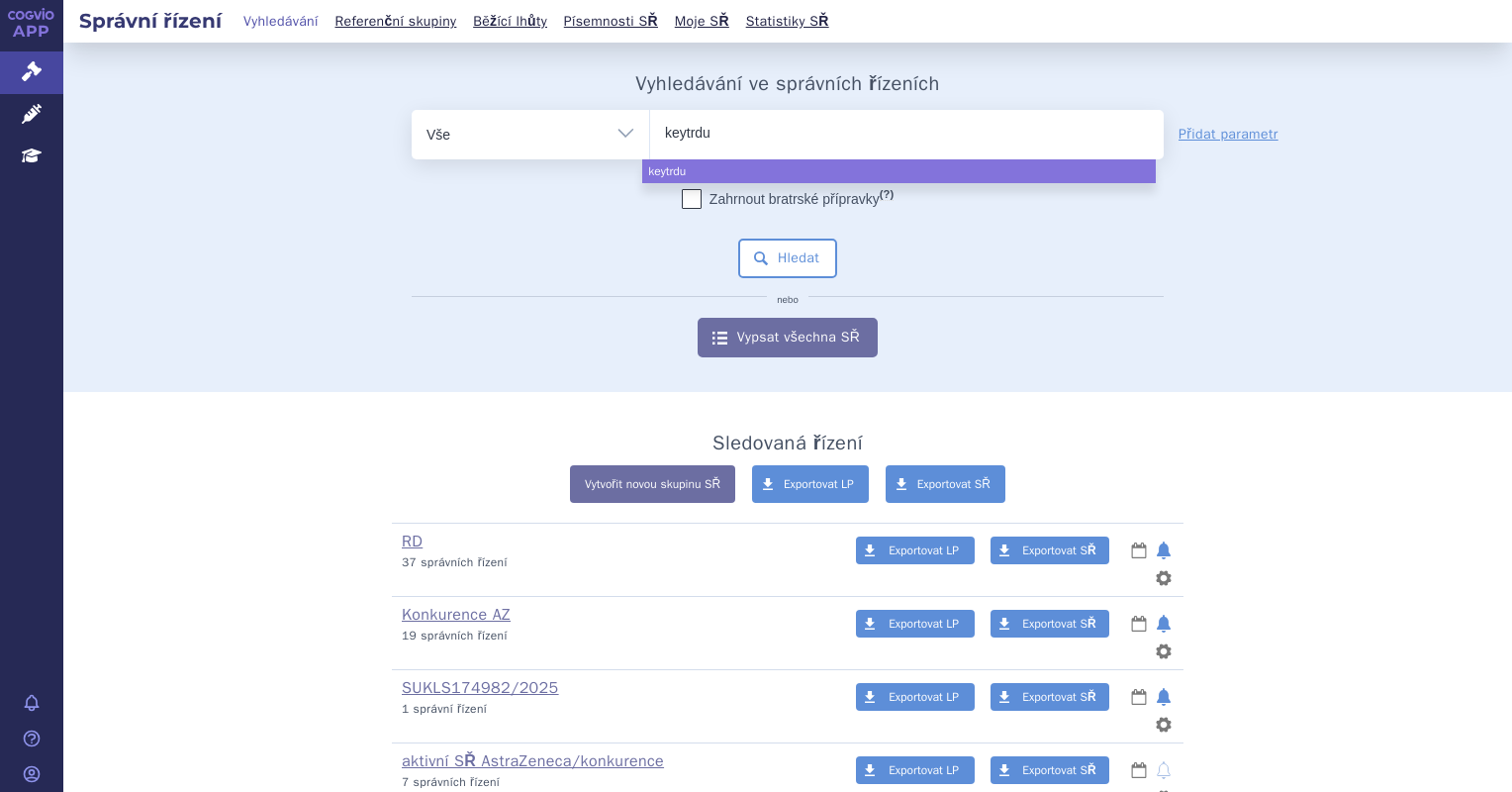 type on "keytrdua" 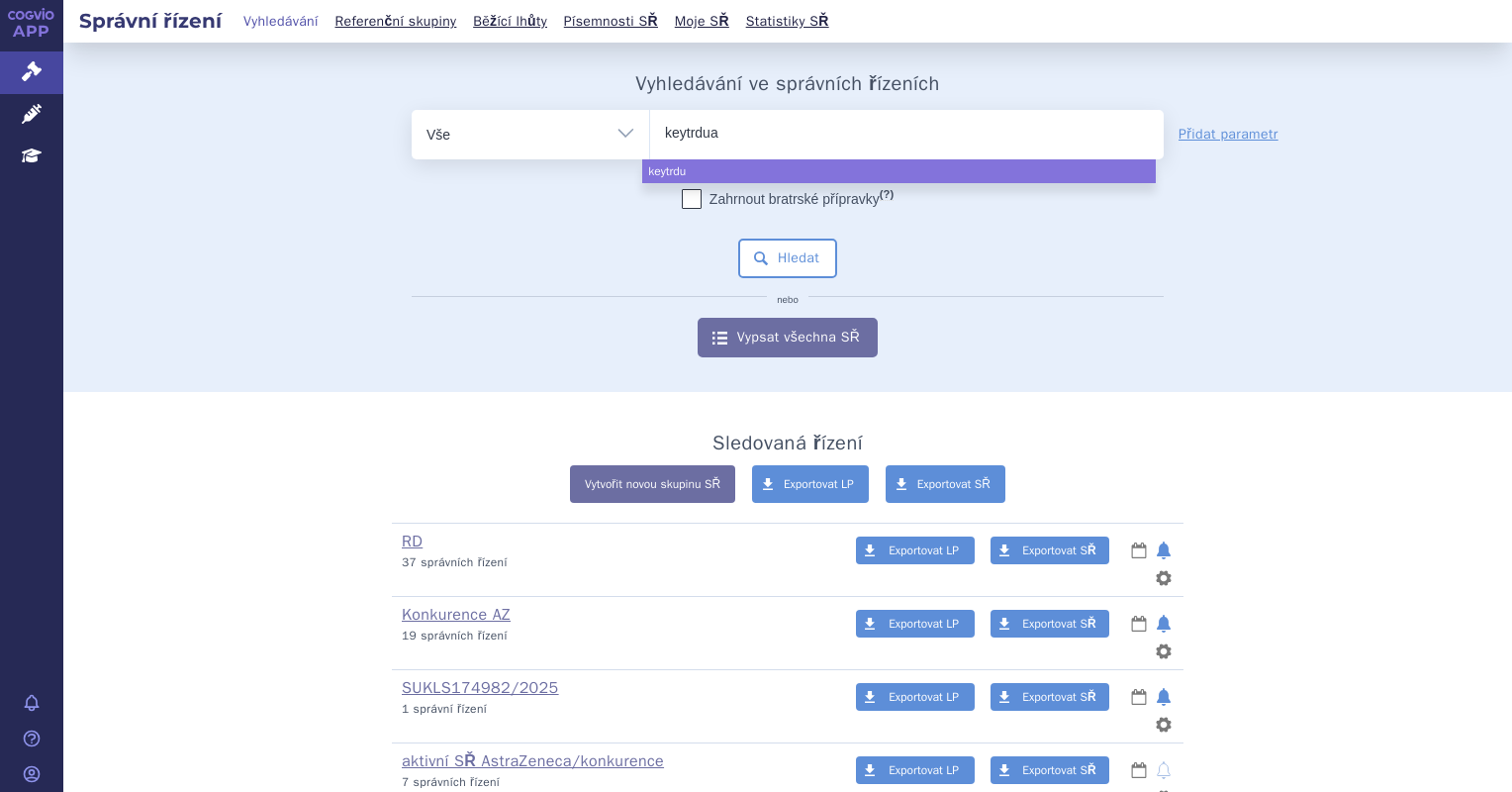 type 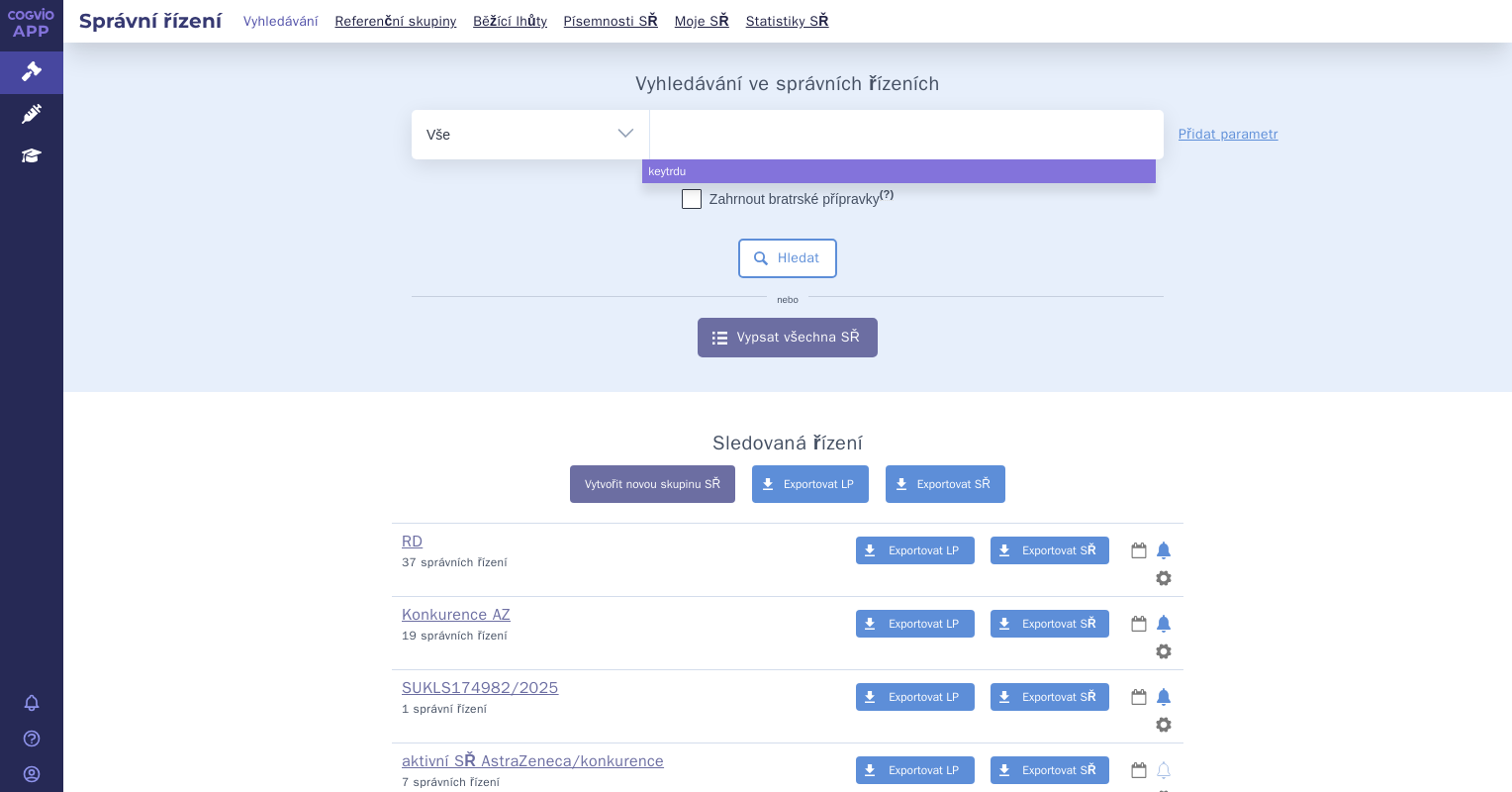 select on "keytrdua" 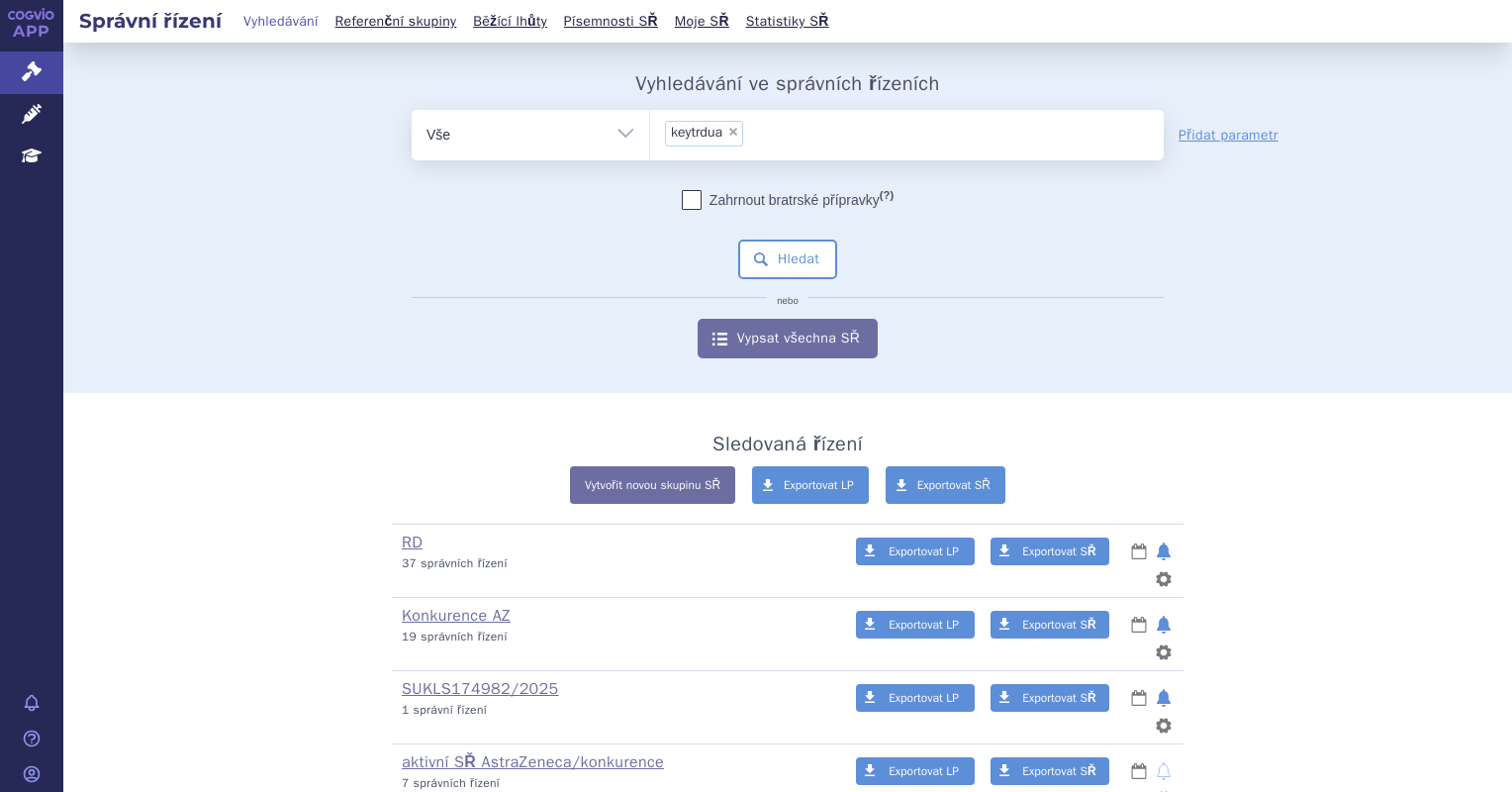 click on "×" at bounding box center [733, 132] 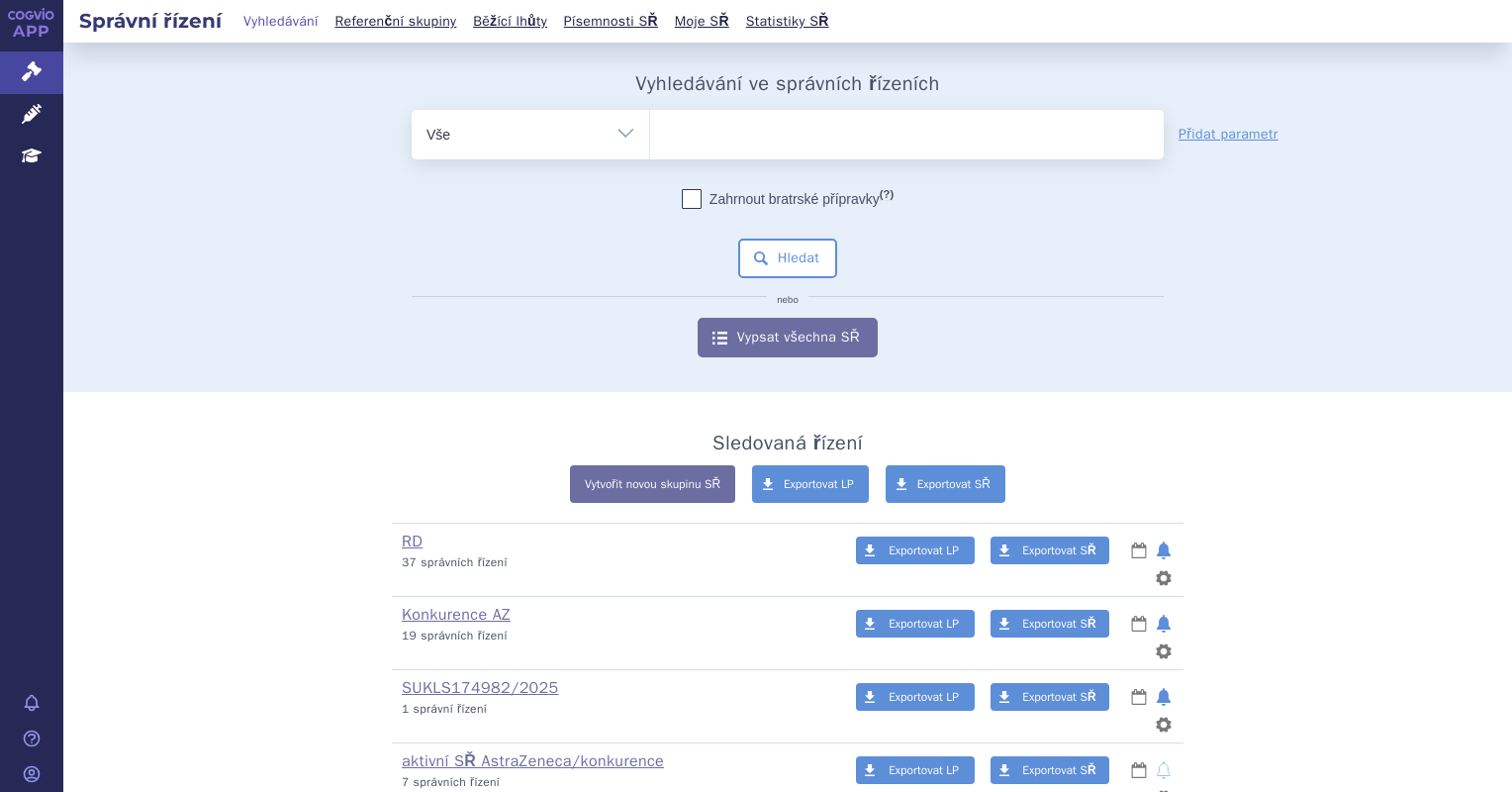 type on "k" 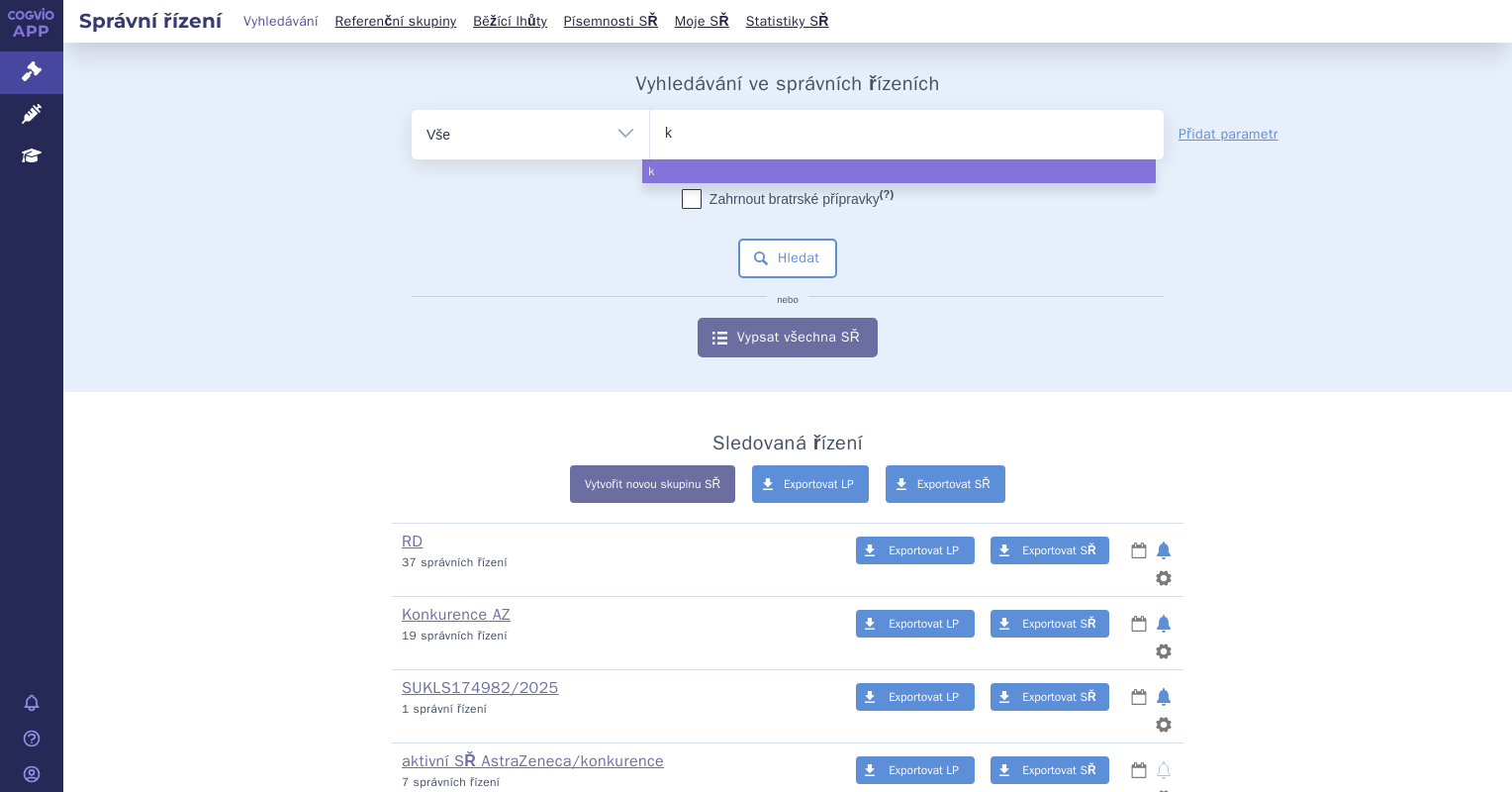 type on "ke" 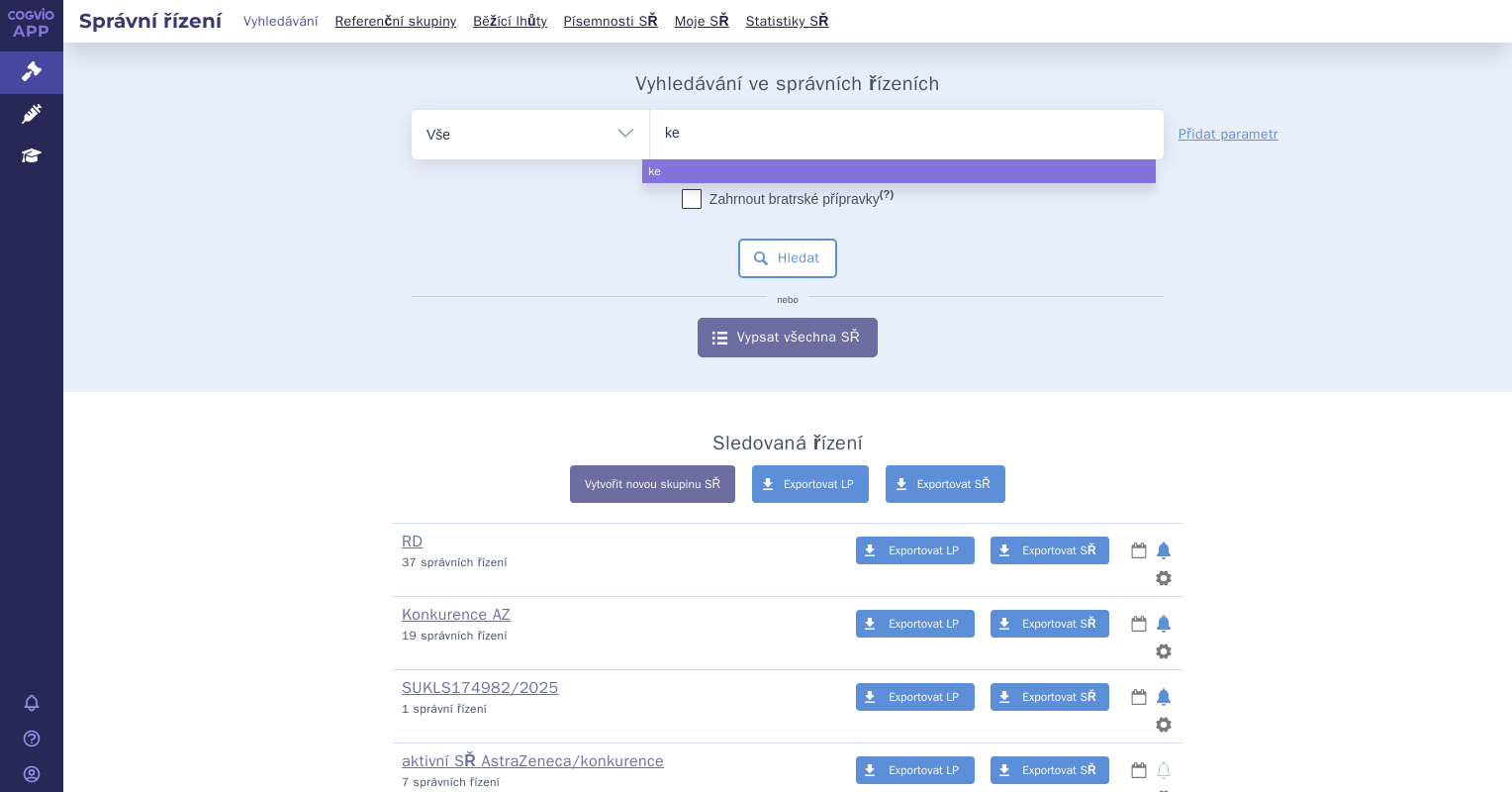 type on "key" 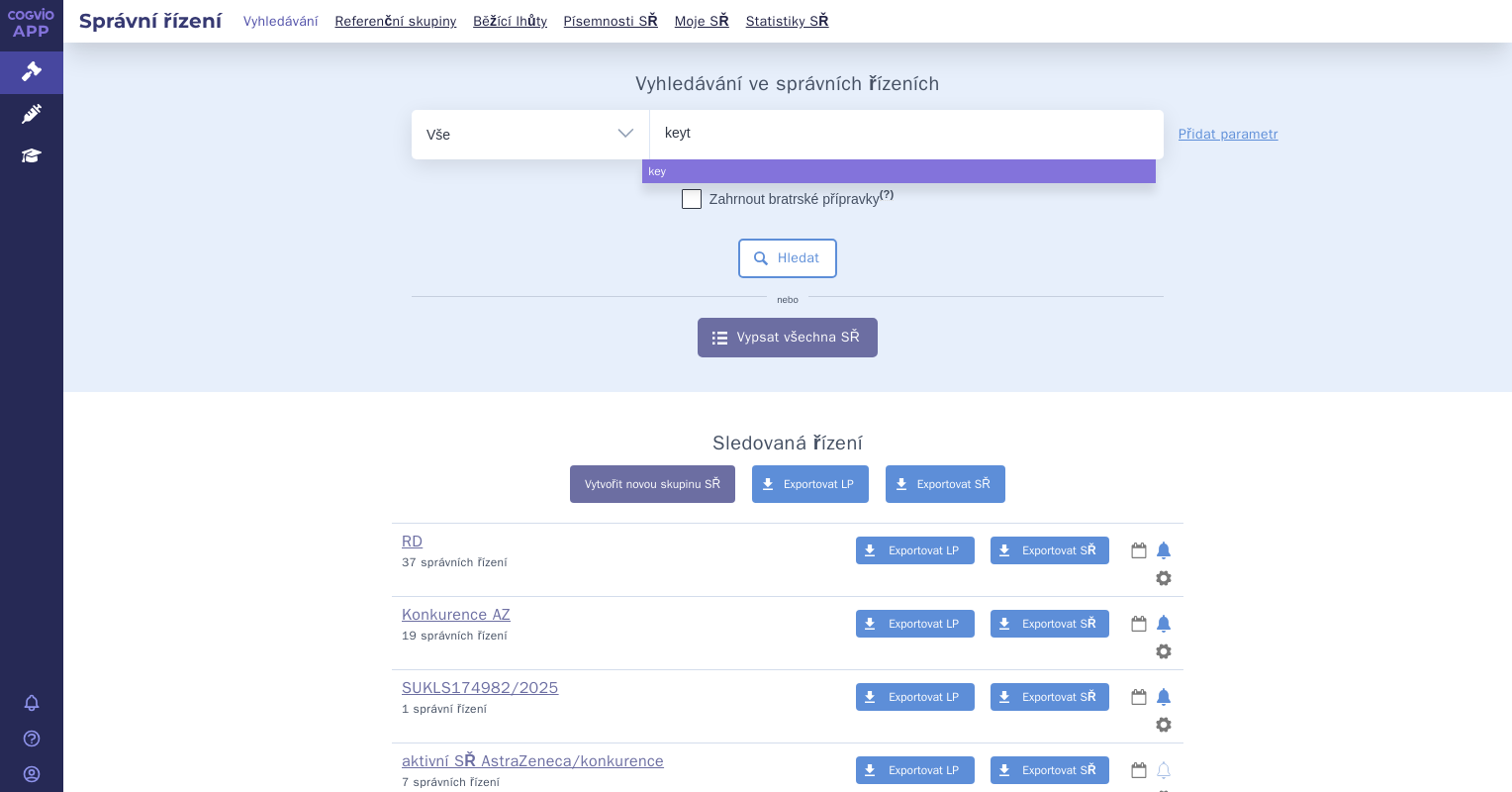 type on "keytr" 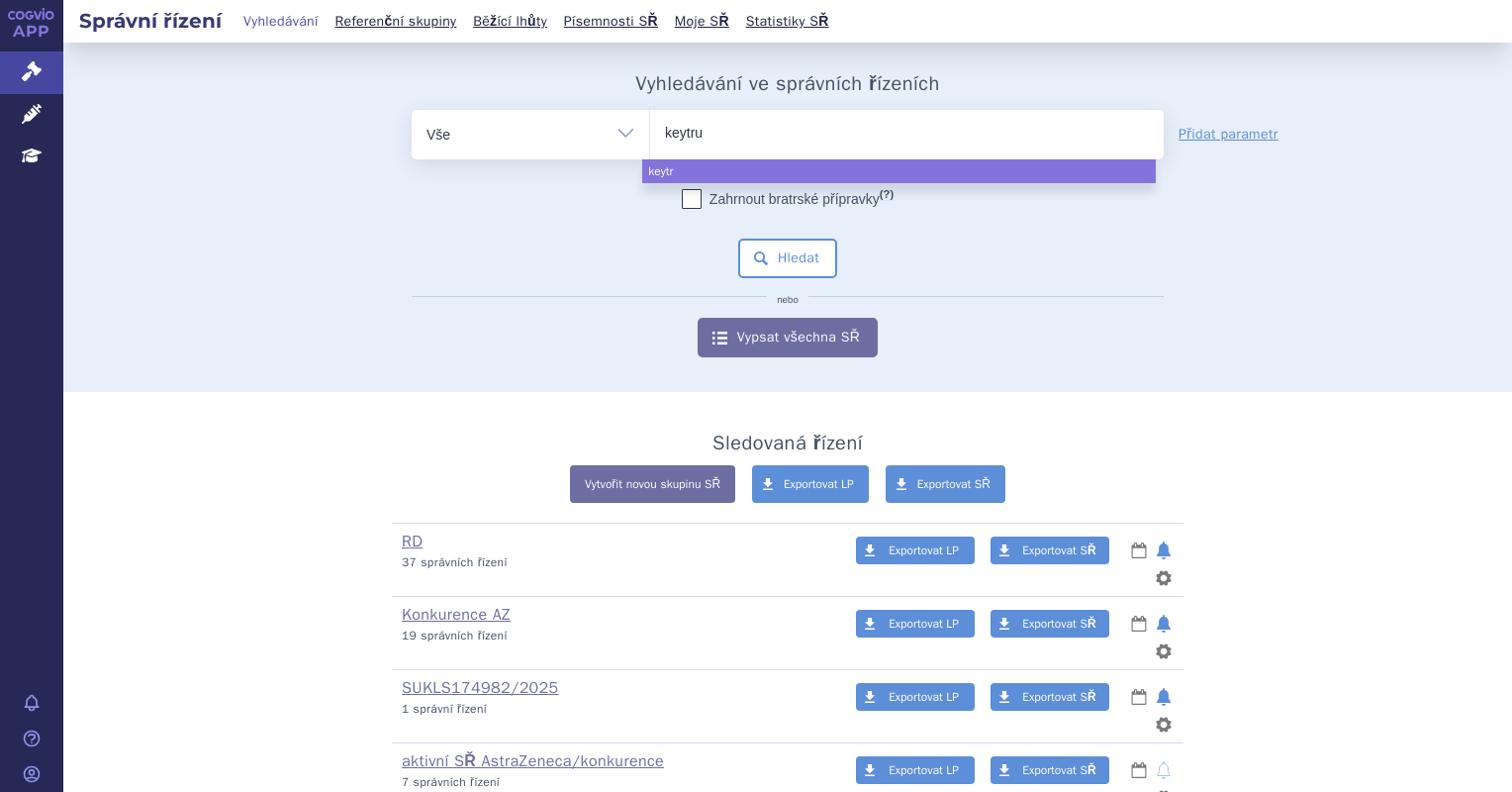 type on "keytrud" 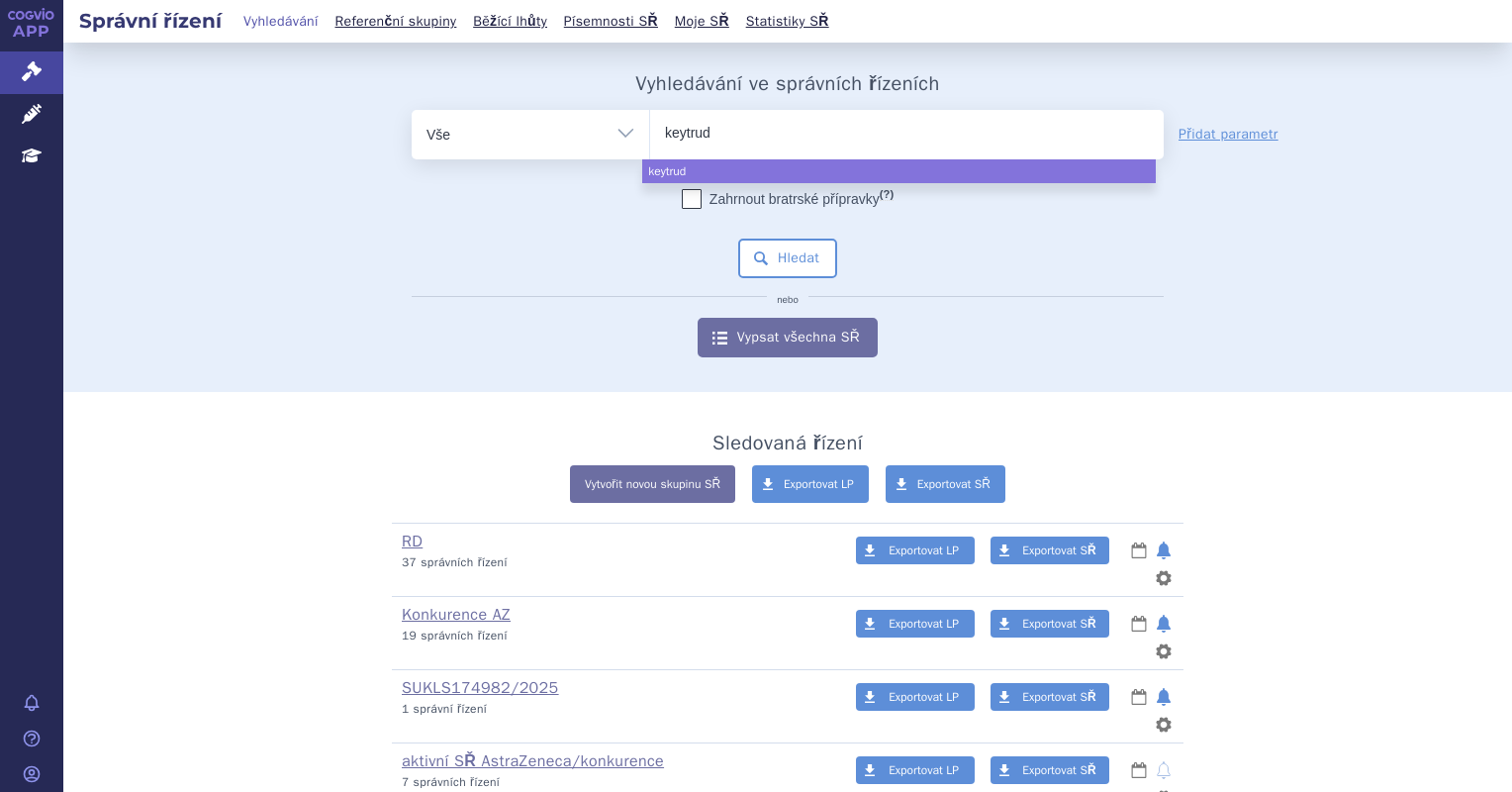 type on "keytruda" 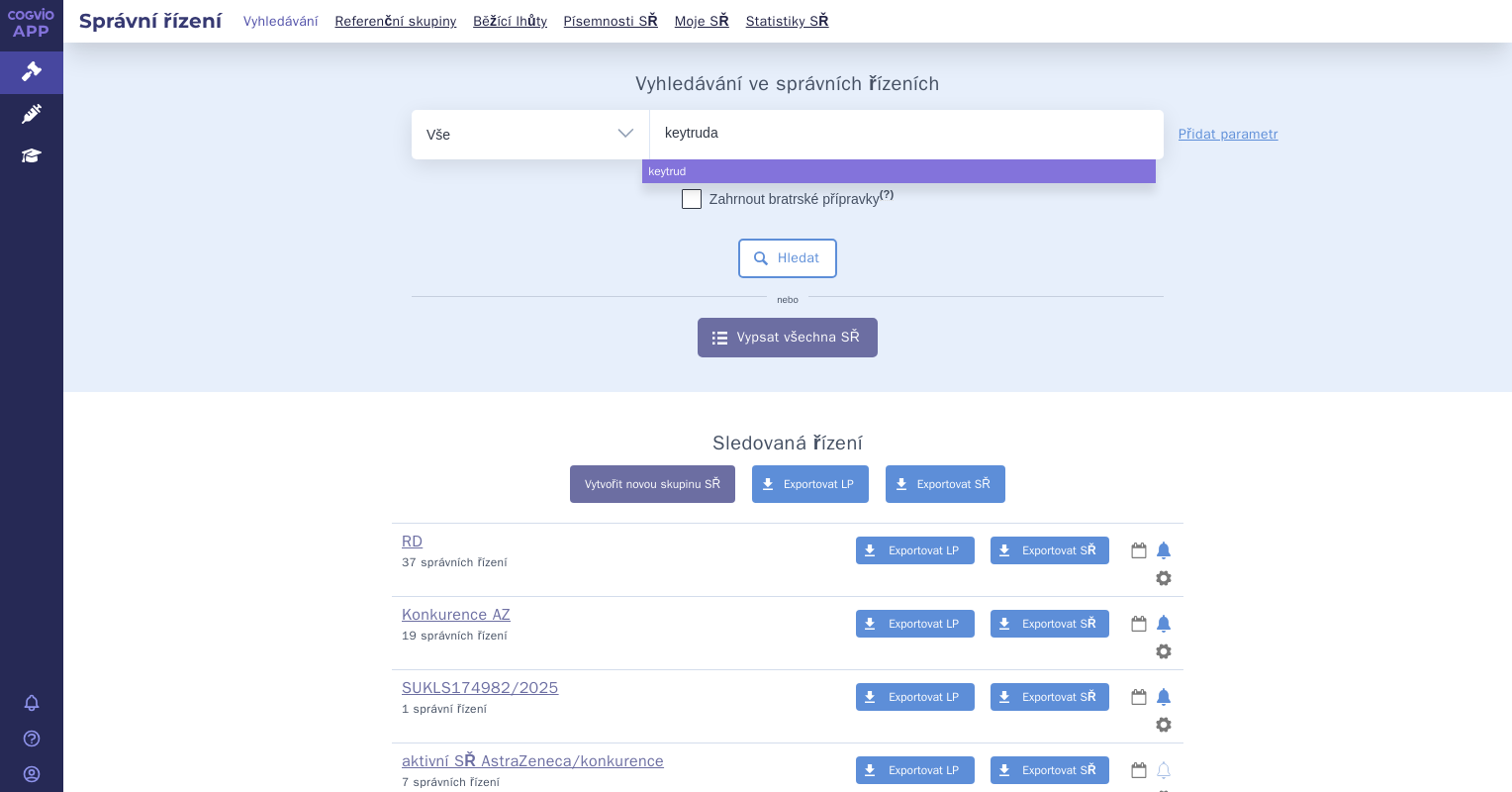 type 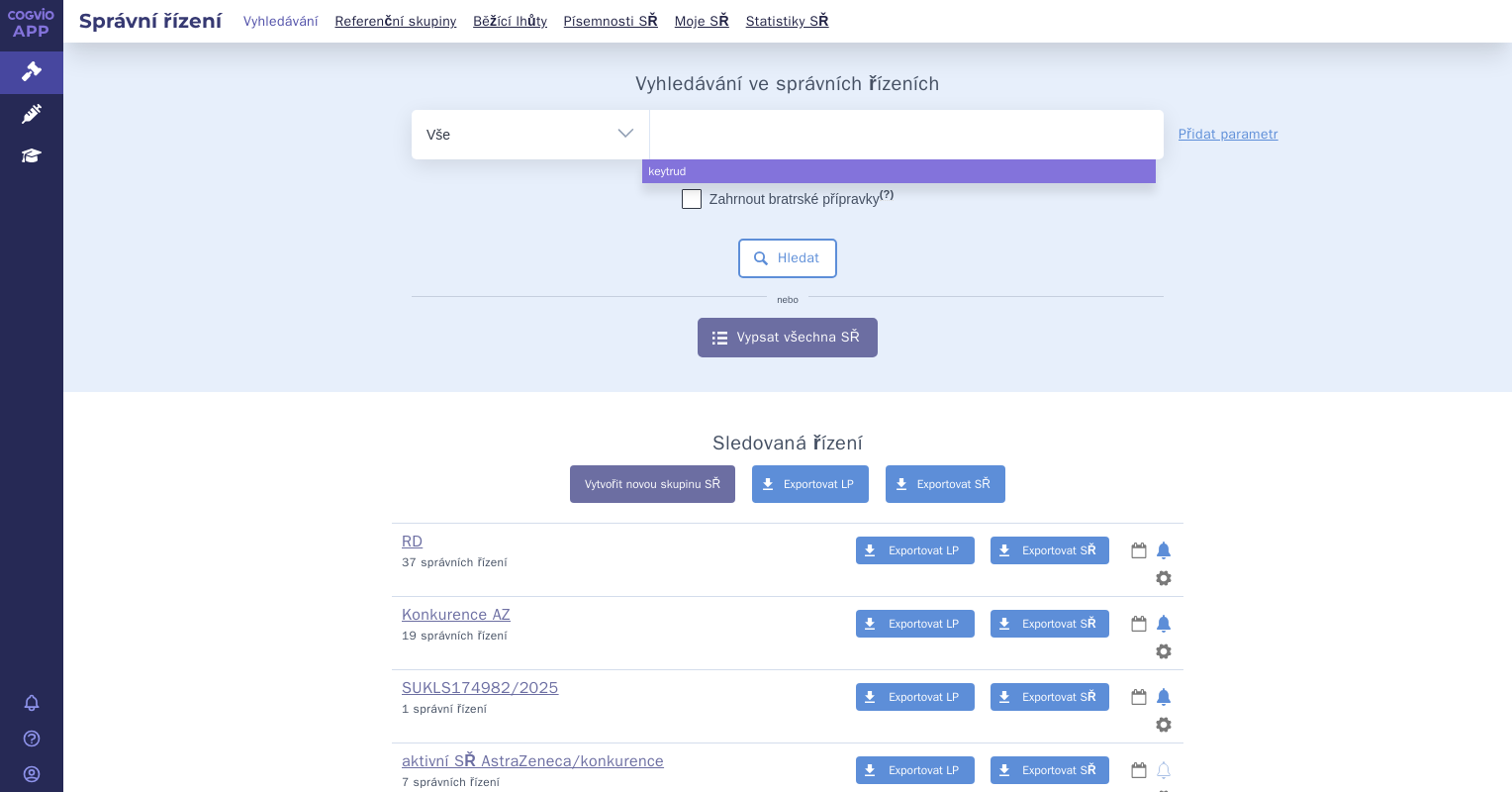 select on "keytruda" 